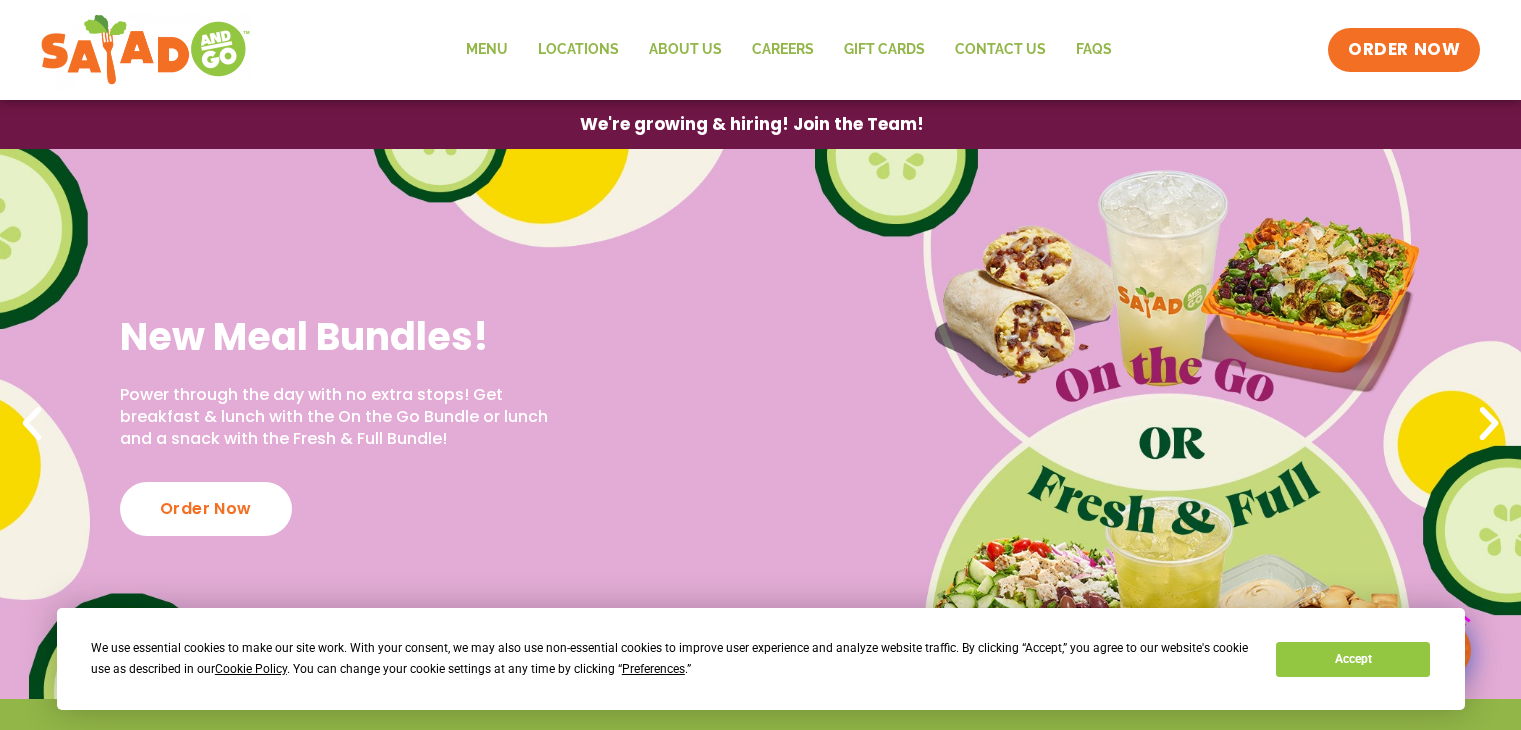 scroll, scrollTop: 0, scrollLeft: 0, axis: both 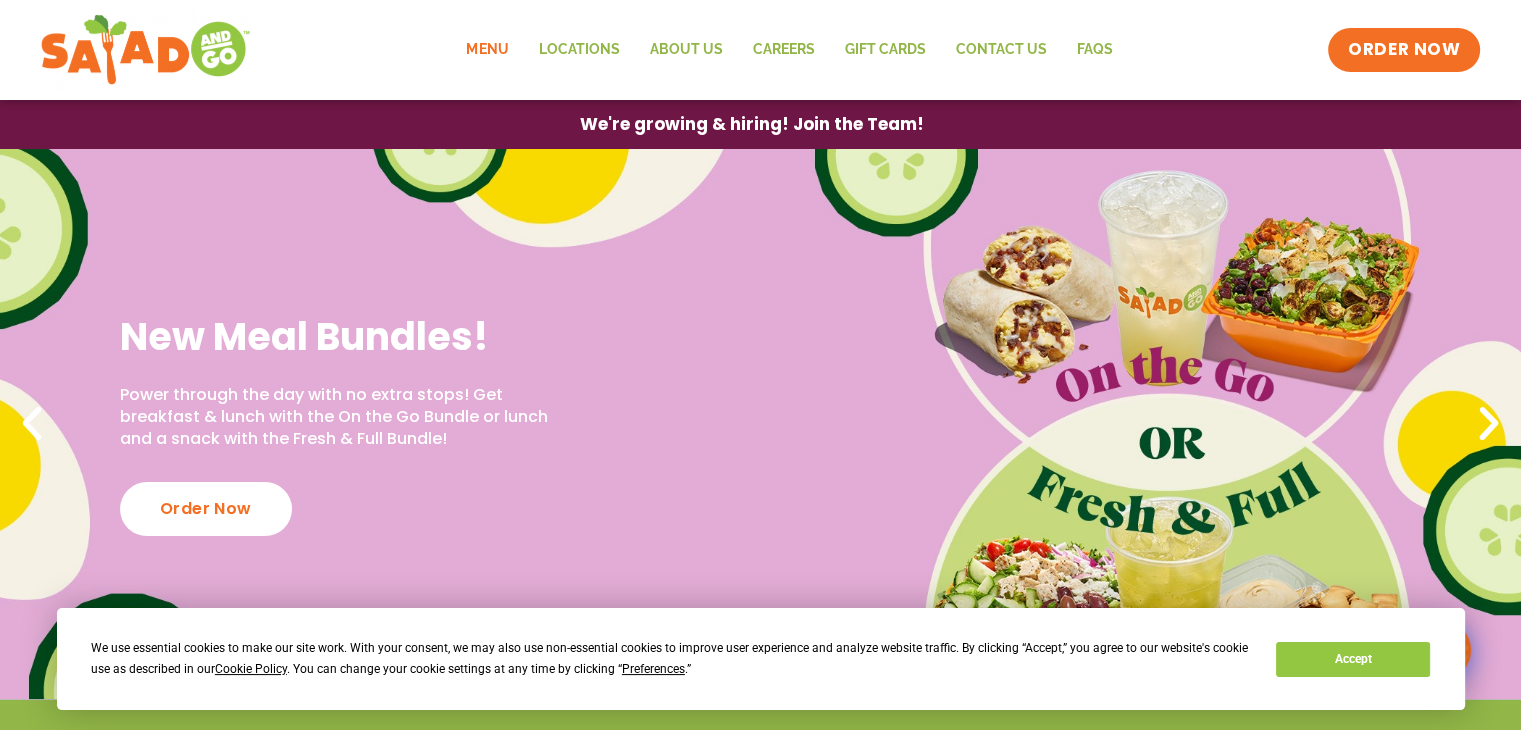 click on "Menu" 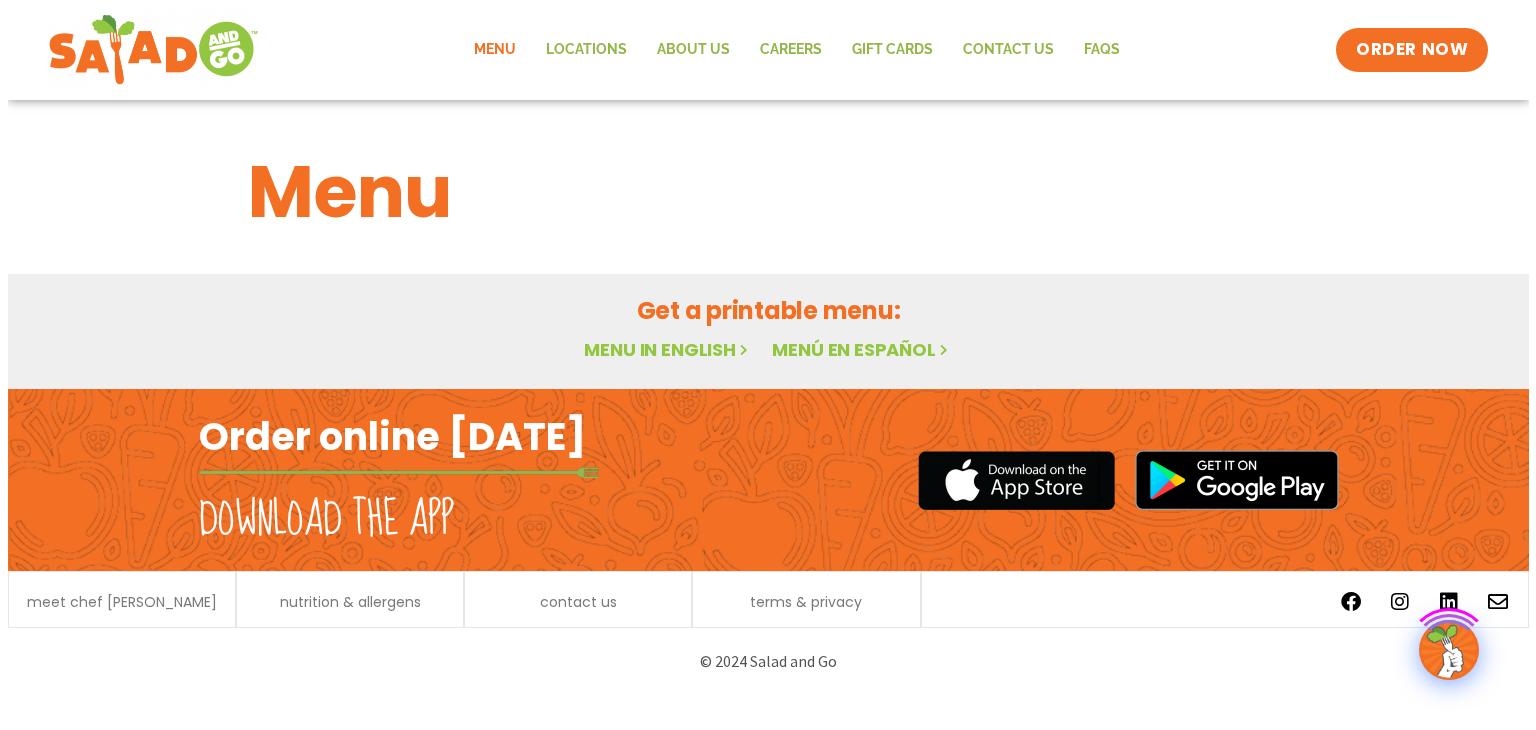 scroll, scrollTop: 0, scrollLeft: 0, axis: both 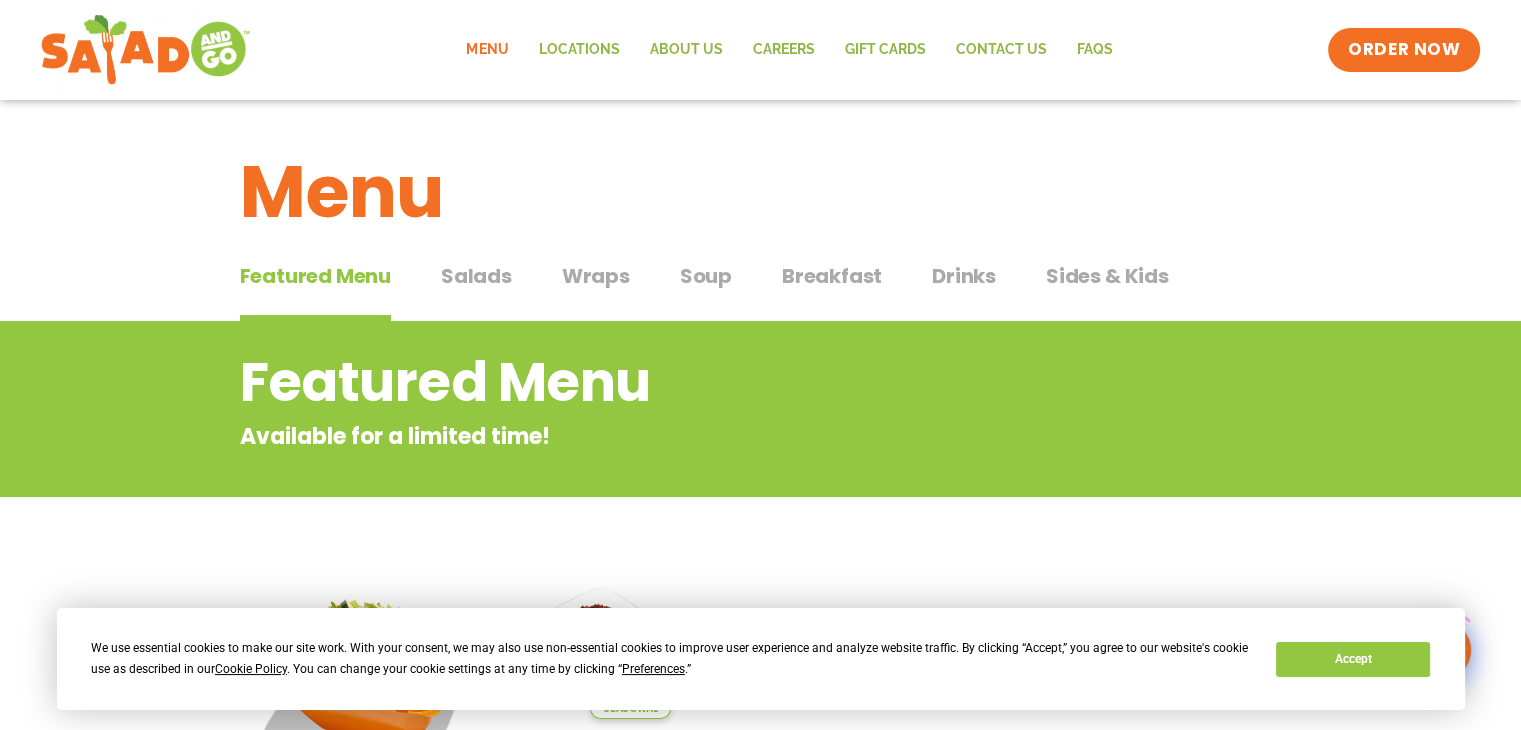 click on "Breakfast" at bounding box center [832, 276] 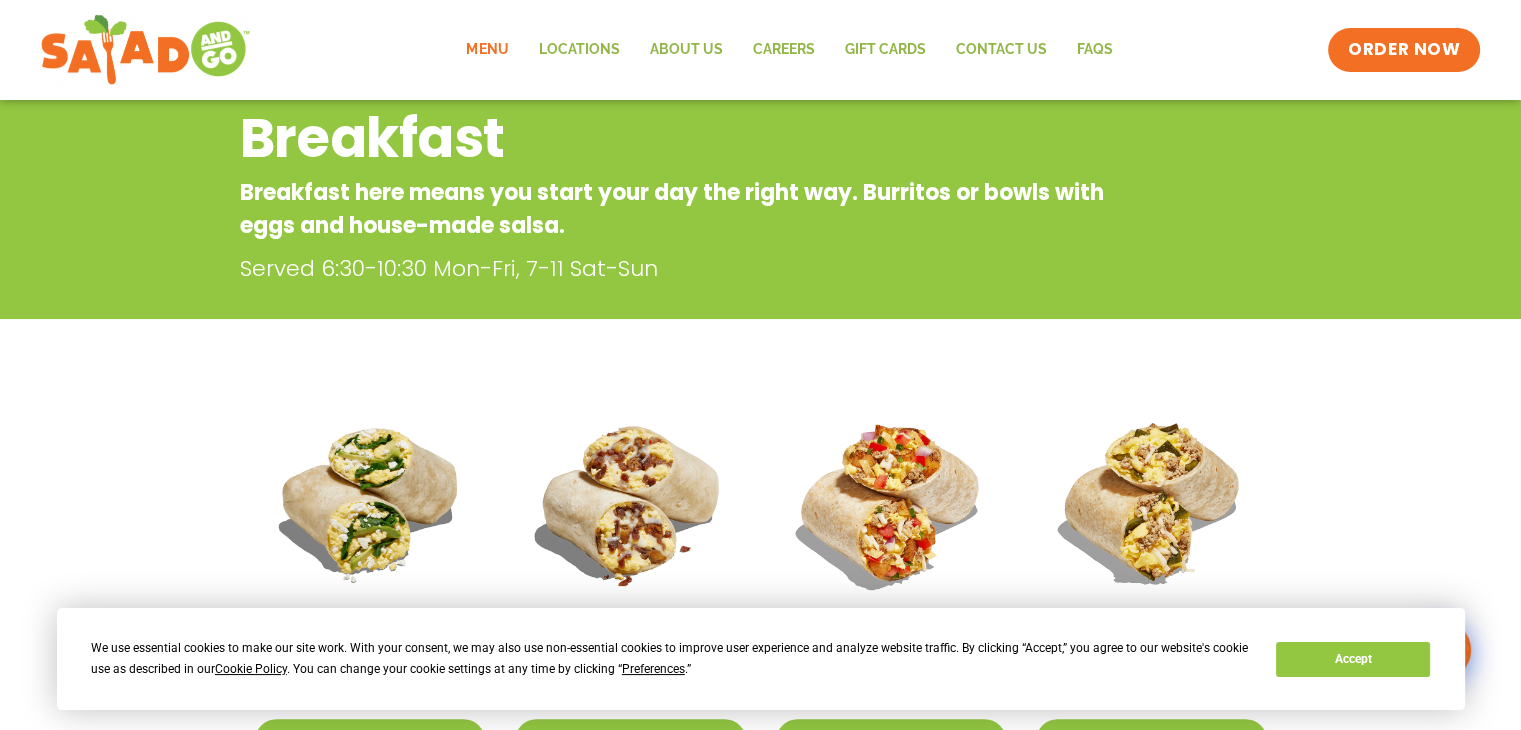 scroll, scrollTop: 100, scrollLeft: 0, axis: vertical 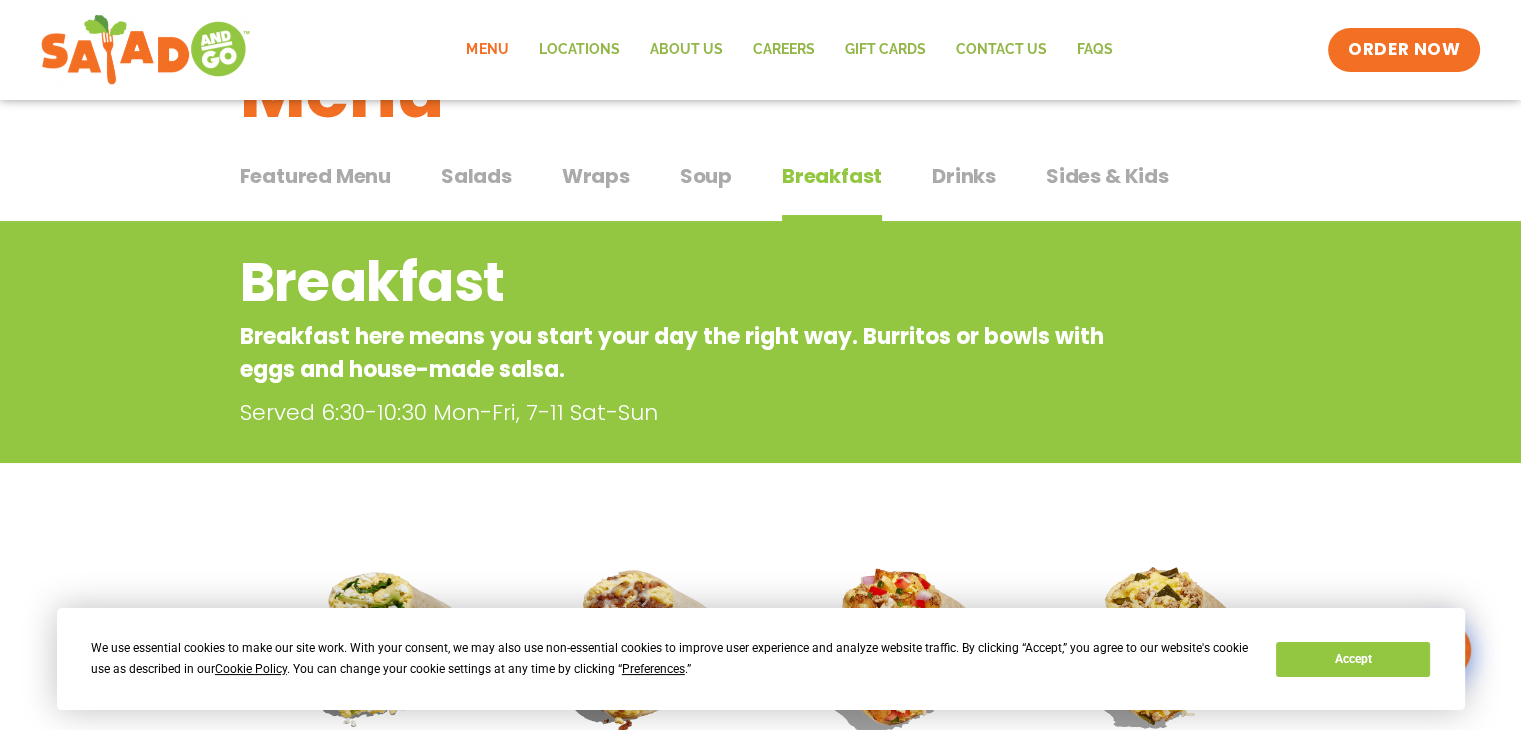 click on "Wraps" at bounding box center [596, 176] 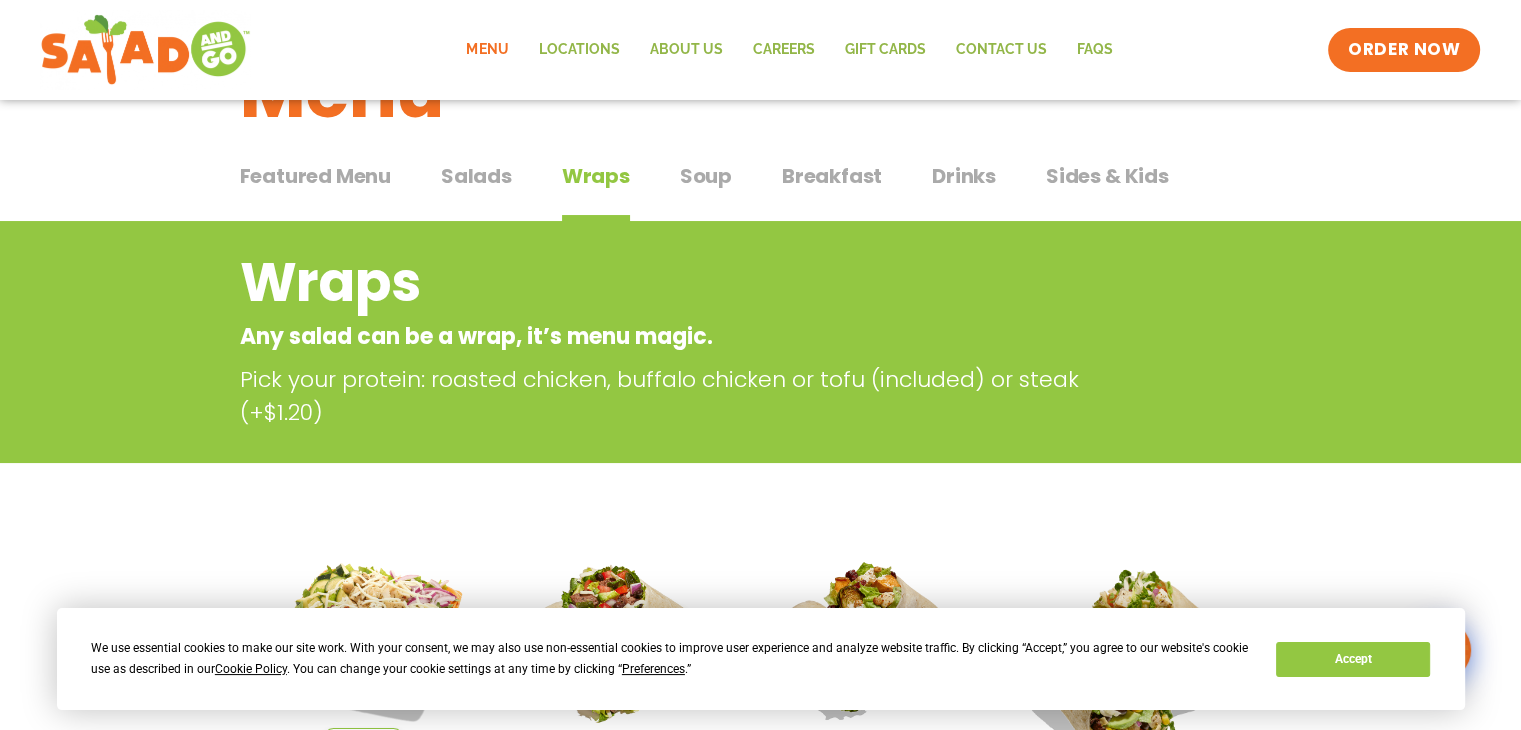 click on "Salads" at bounding box center (476, 176) 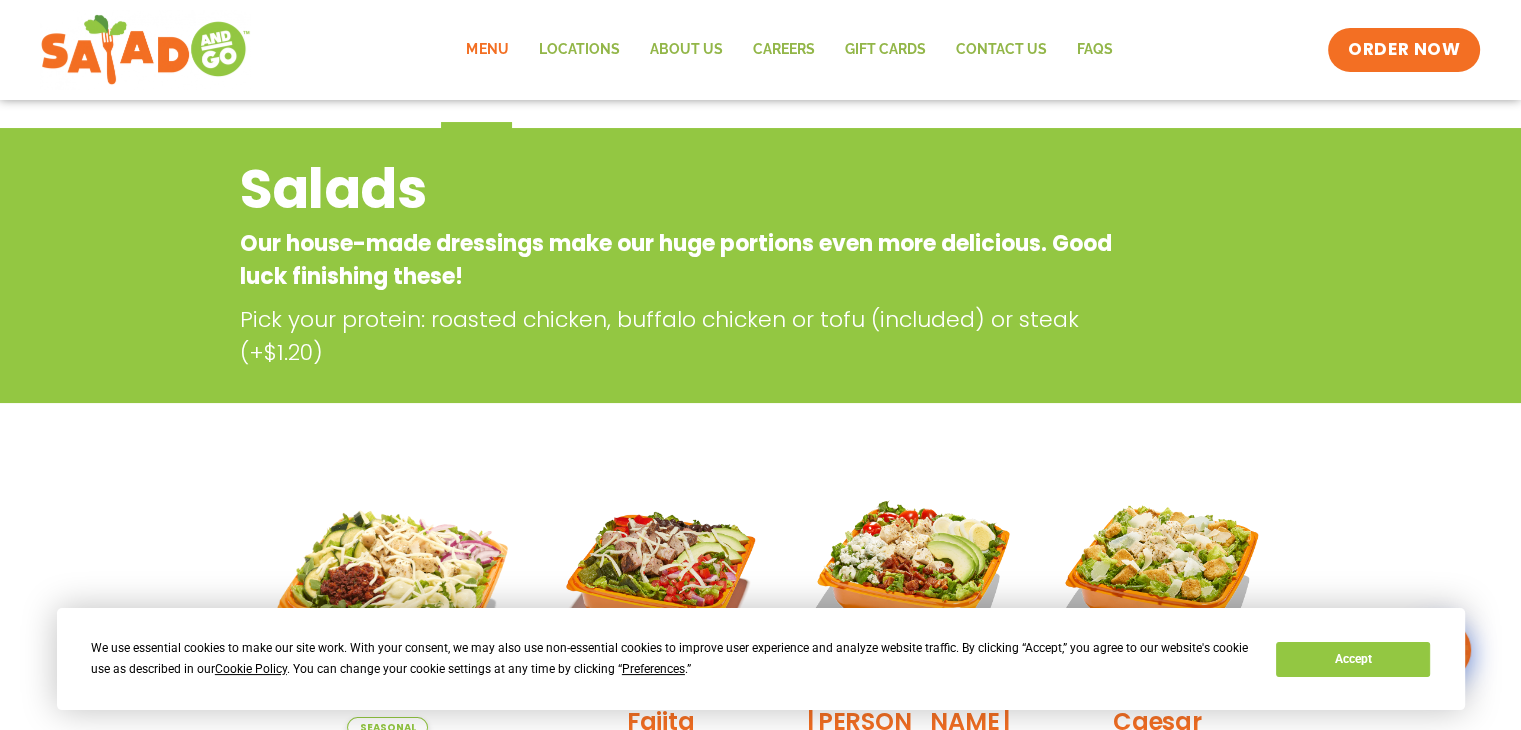 scroll, scrollTop: 0, scrollLeft: 0, axis: both 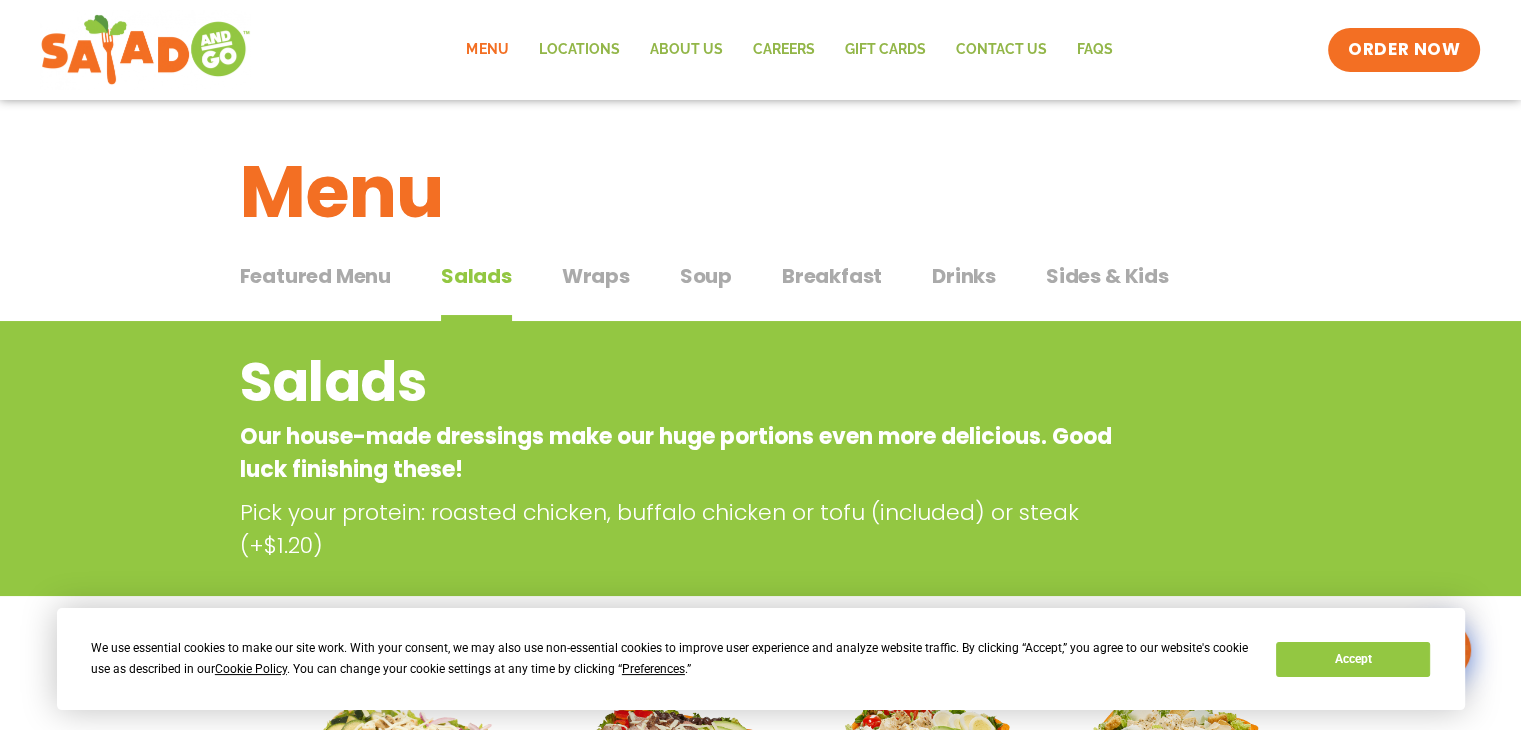 drag, startPoint x: 336, startPoint y: 278, endPoint x: 468, endPoint y: 281, distance: 132.03409 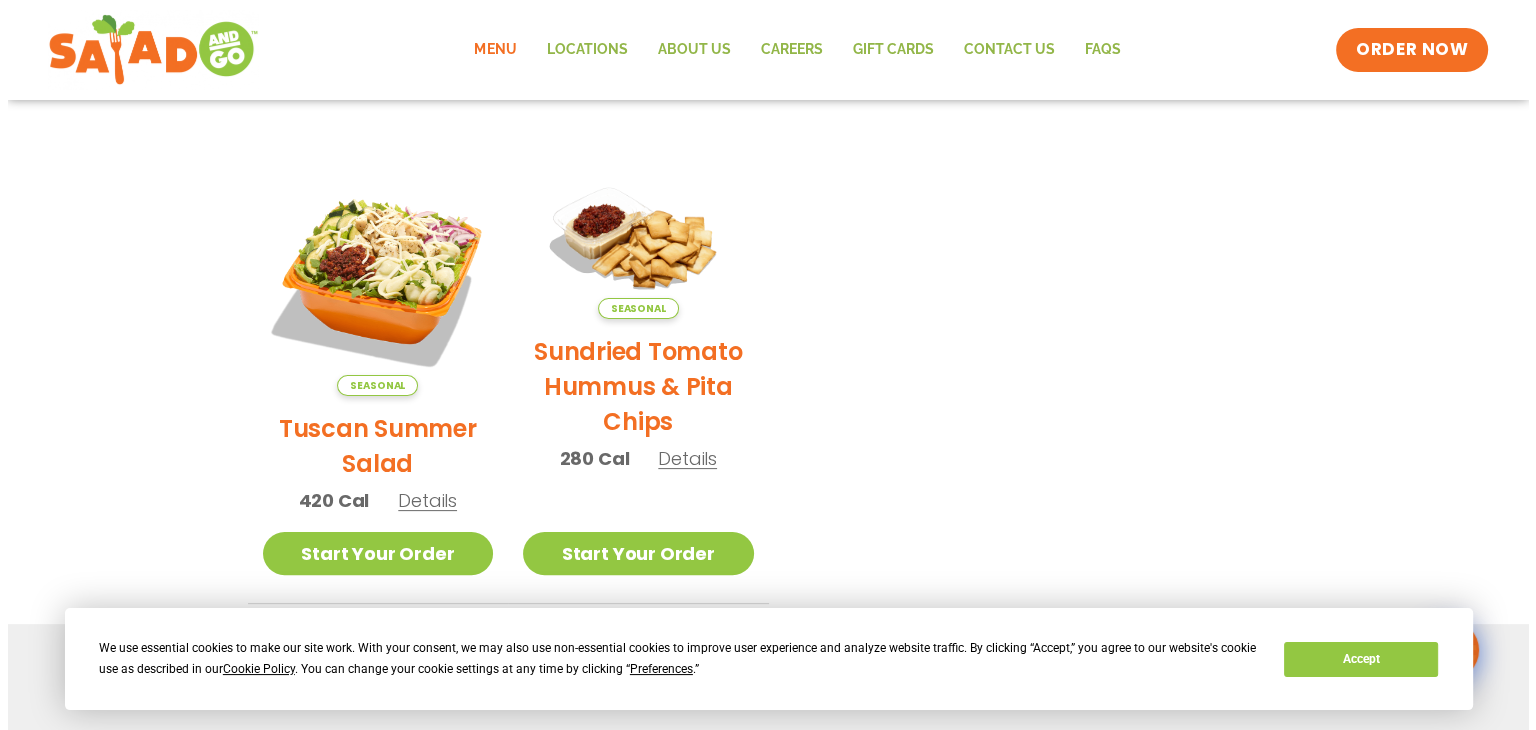 scroll, scrollTop: 500, scrollLeft: 0, axis: vertical 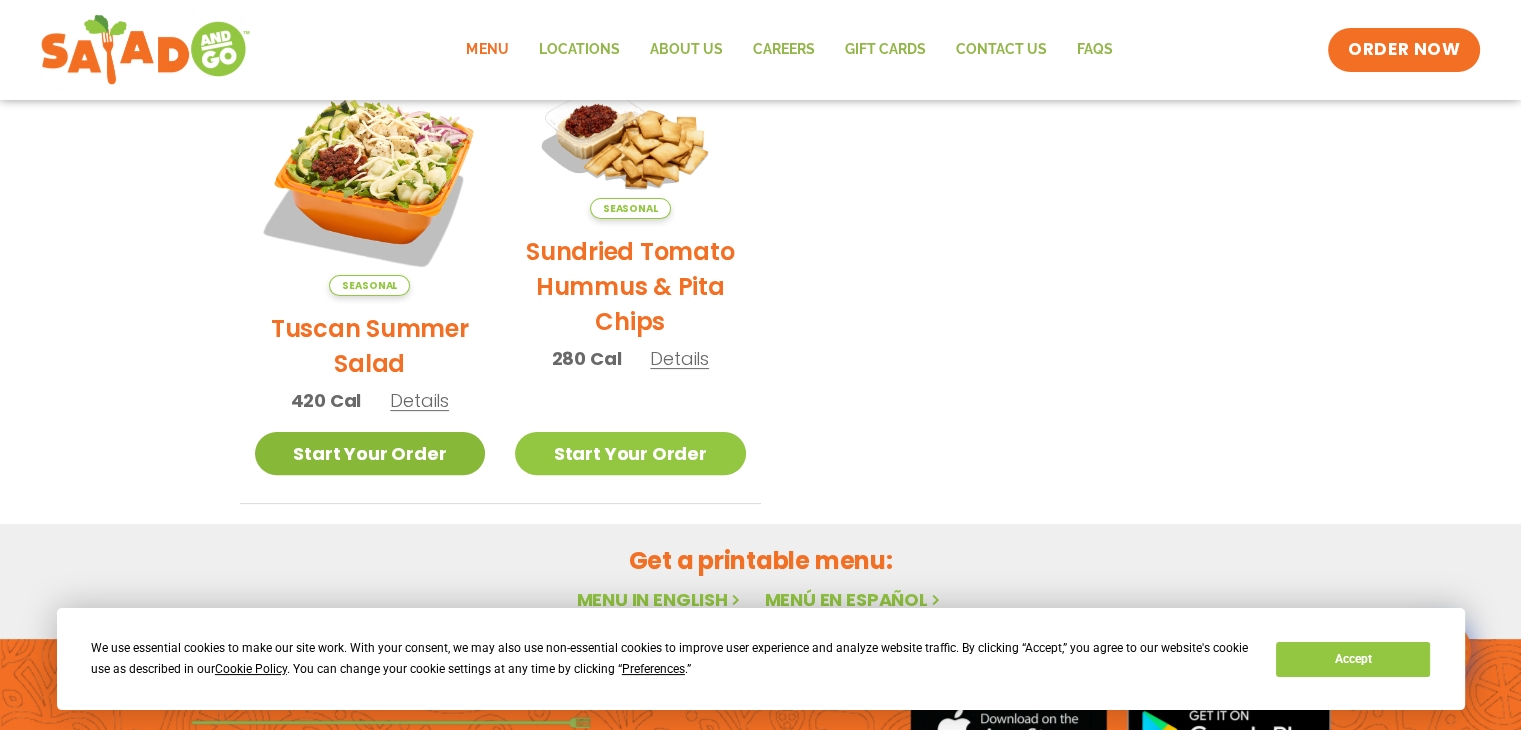 click on "Start Your Order" at bounding box center [370, 453] 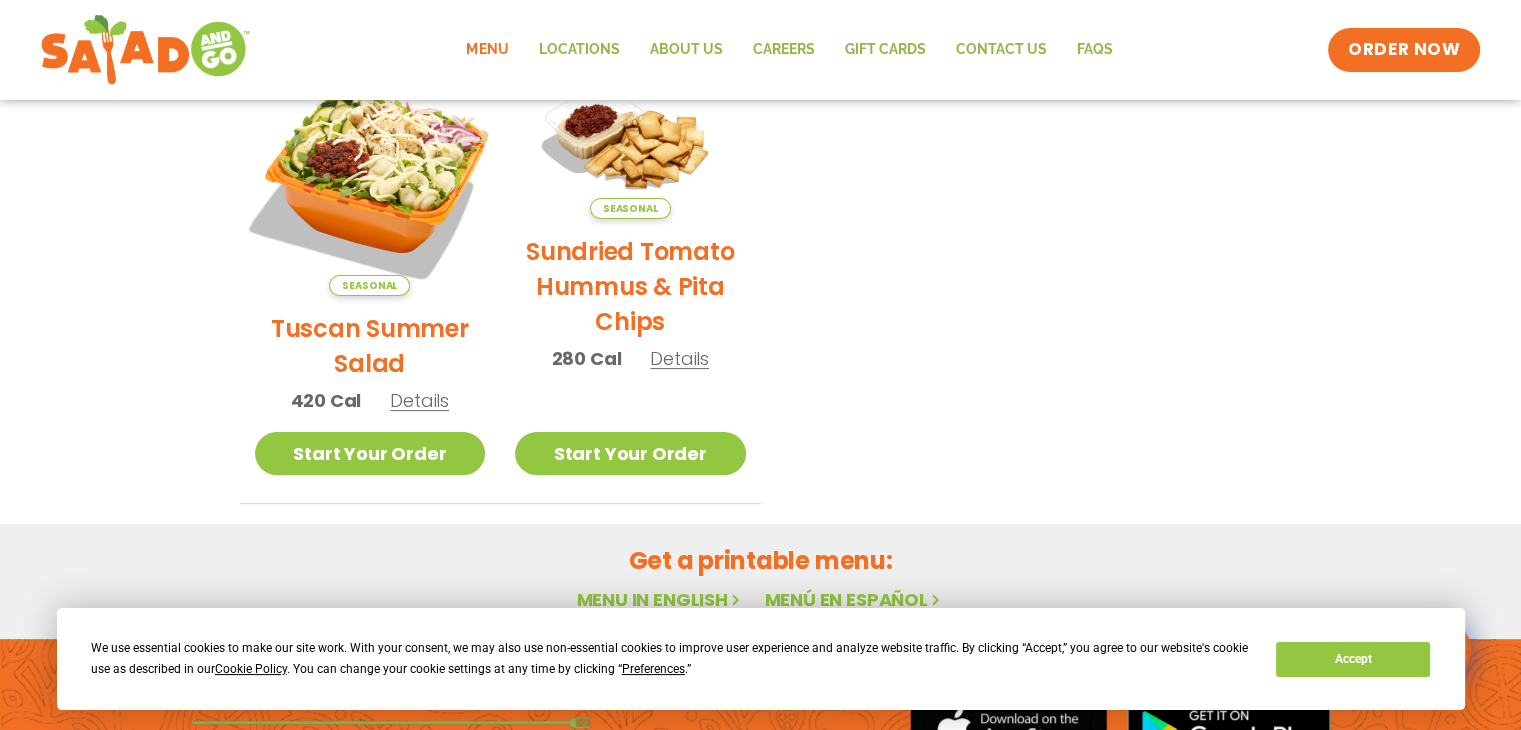 click at bounding box center (369, 180) 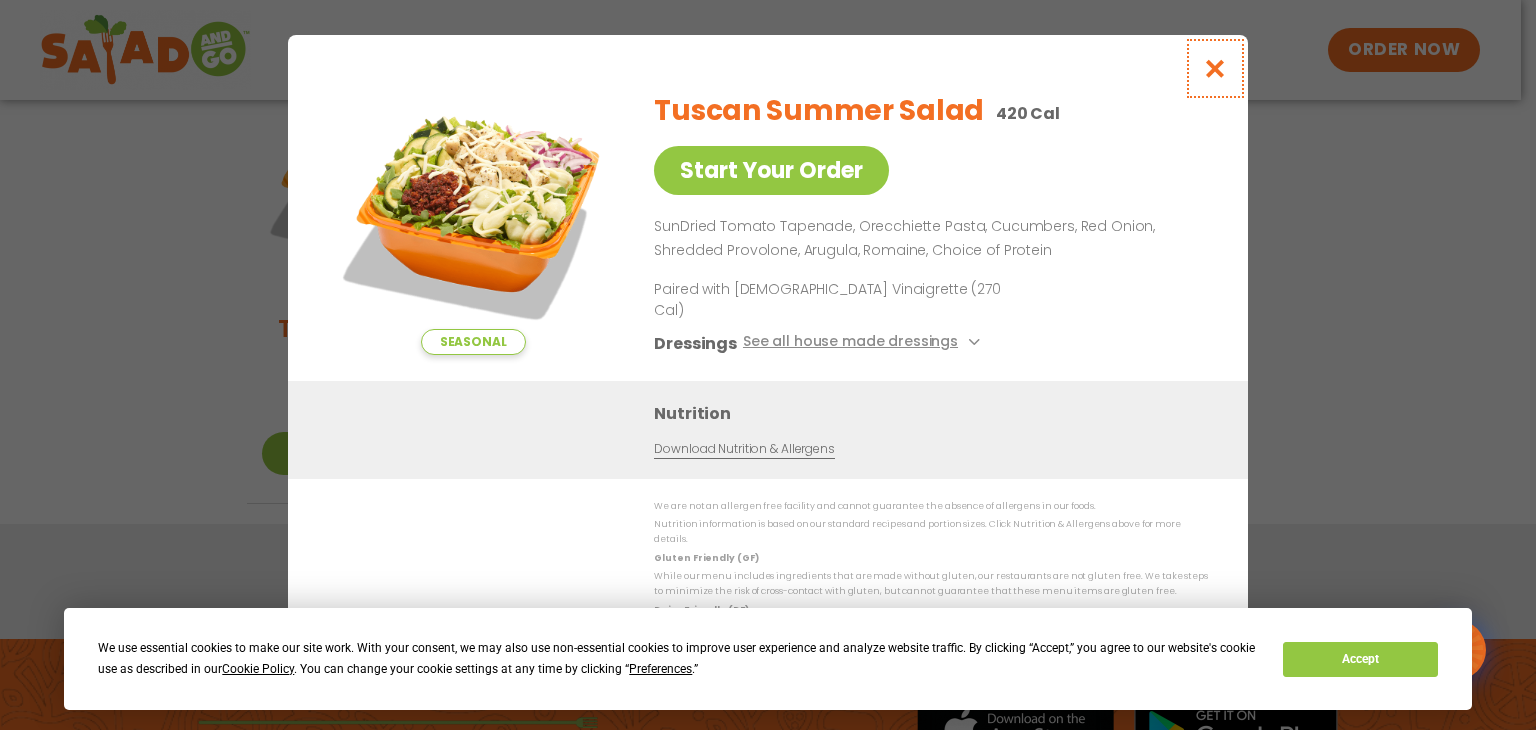 click at bounding box center (1215, 68) 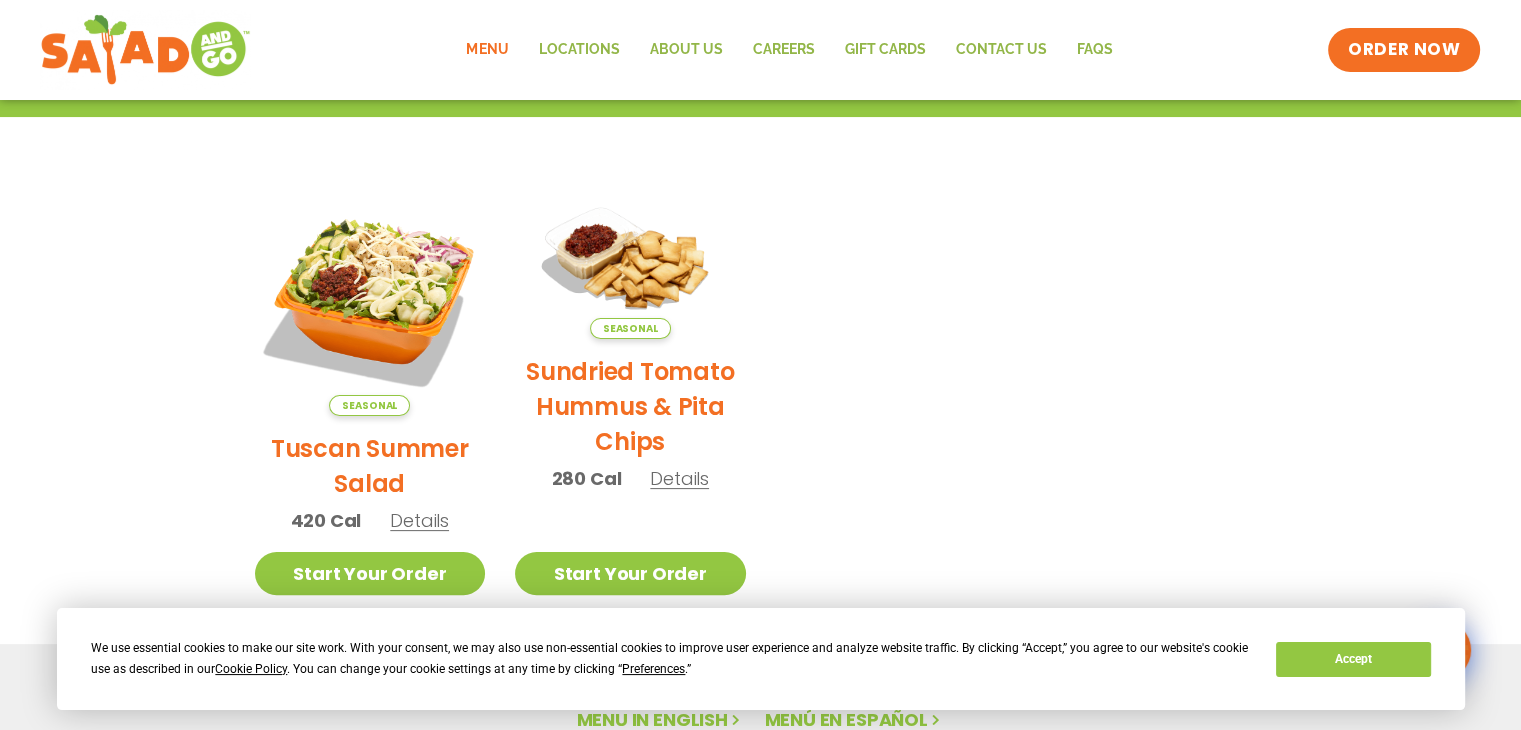 scroll, scrollTop: 320, scrollLeft: 0, axis: vertical 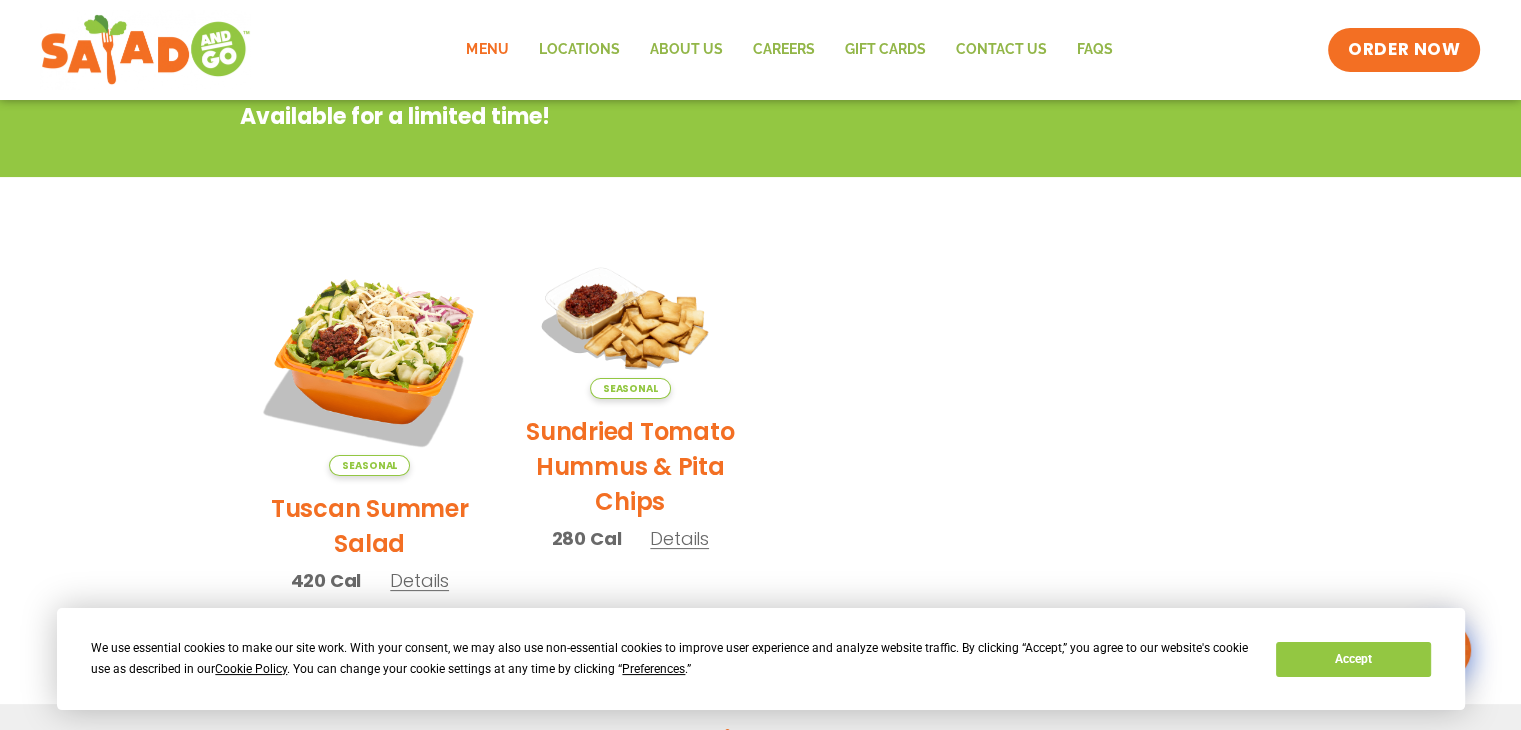 click at bounding box center [630, 322] 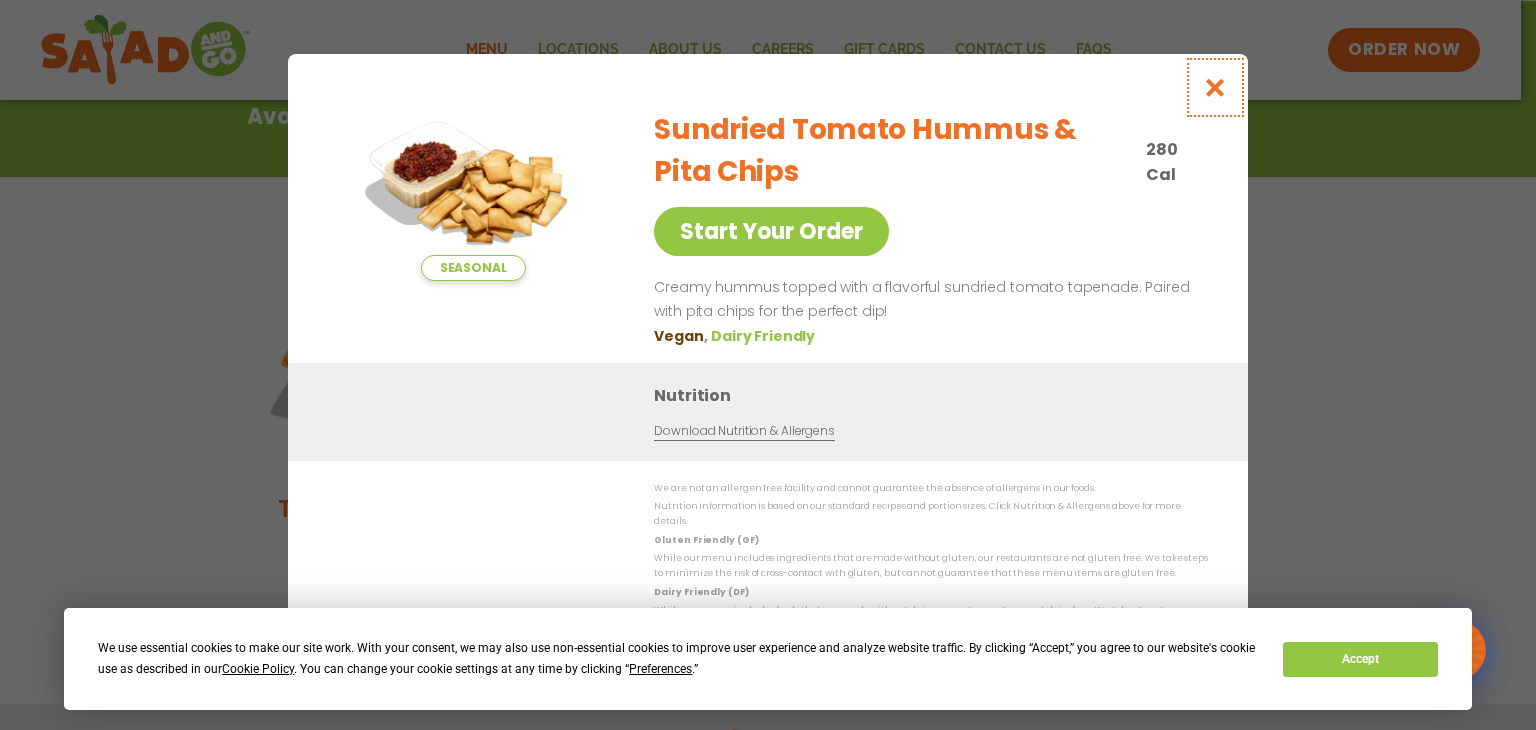 click at bounding box center [1215, 87] 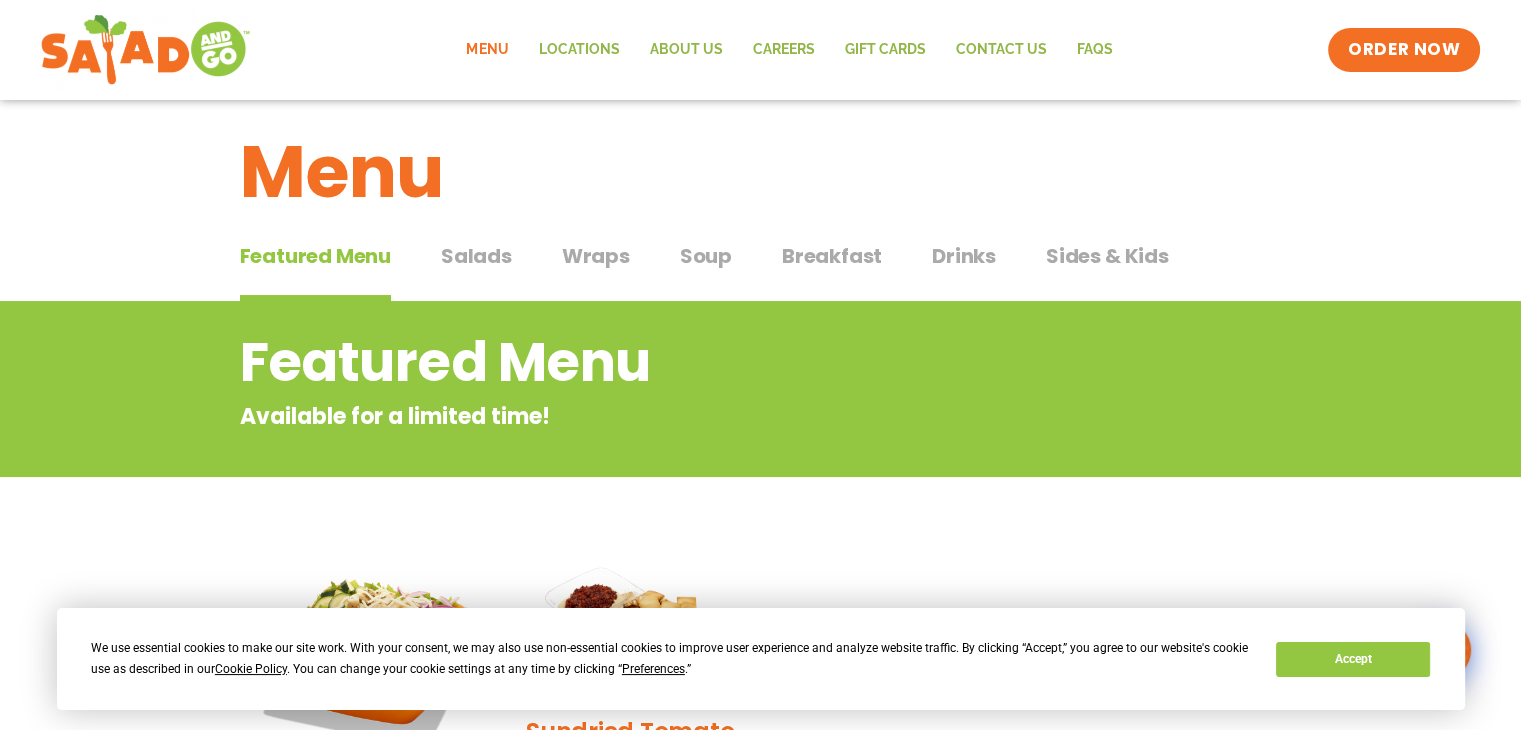 scroll, scrollTop: 0, scrollLeft: 0, axis: both 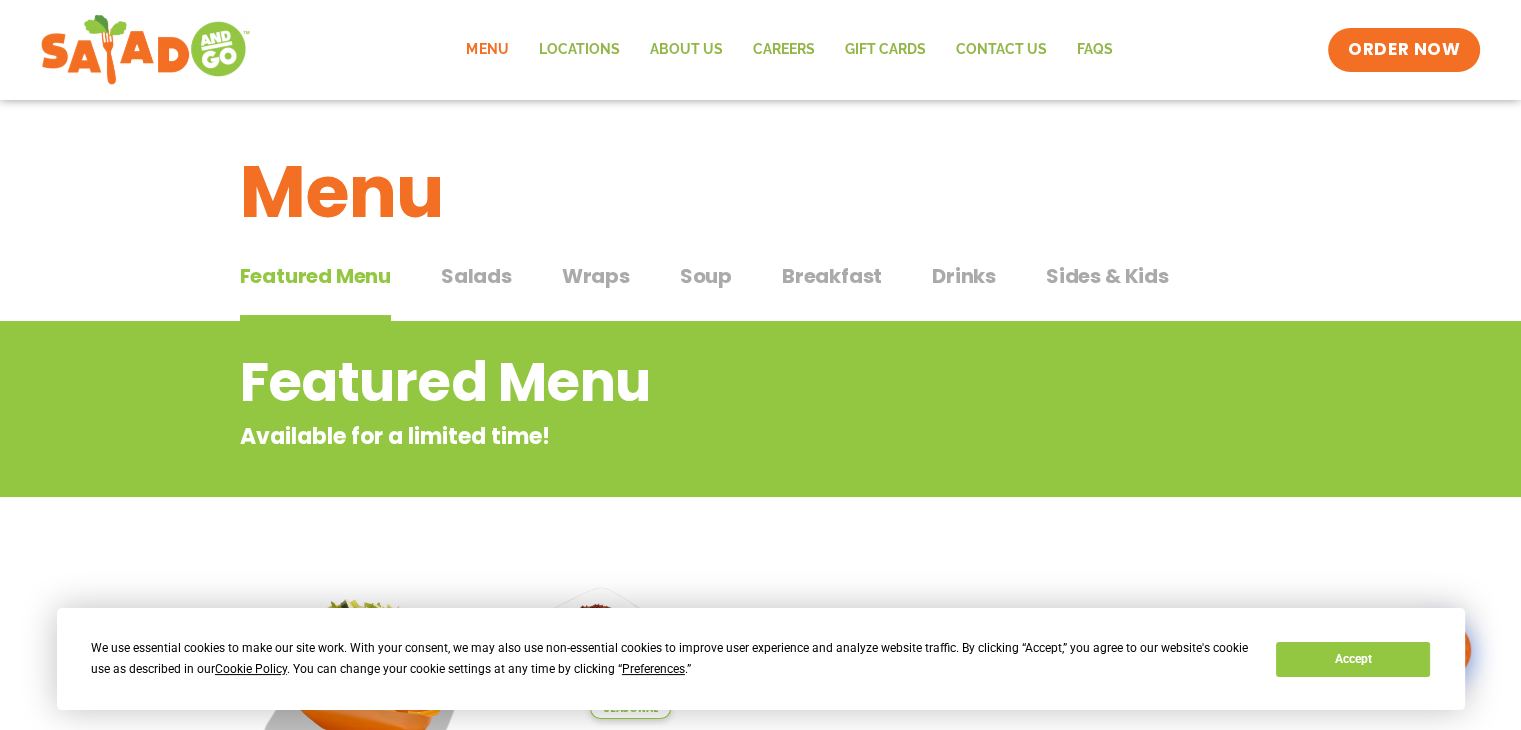 click on "Soup" at bounding box center [706, 276] 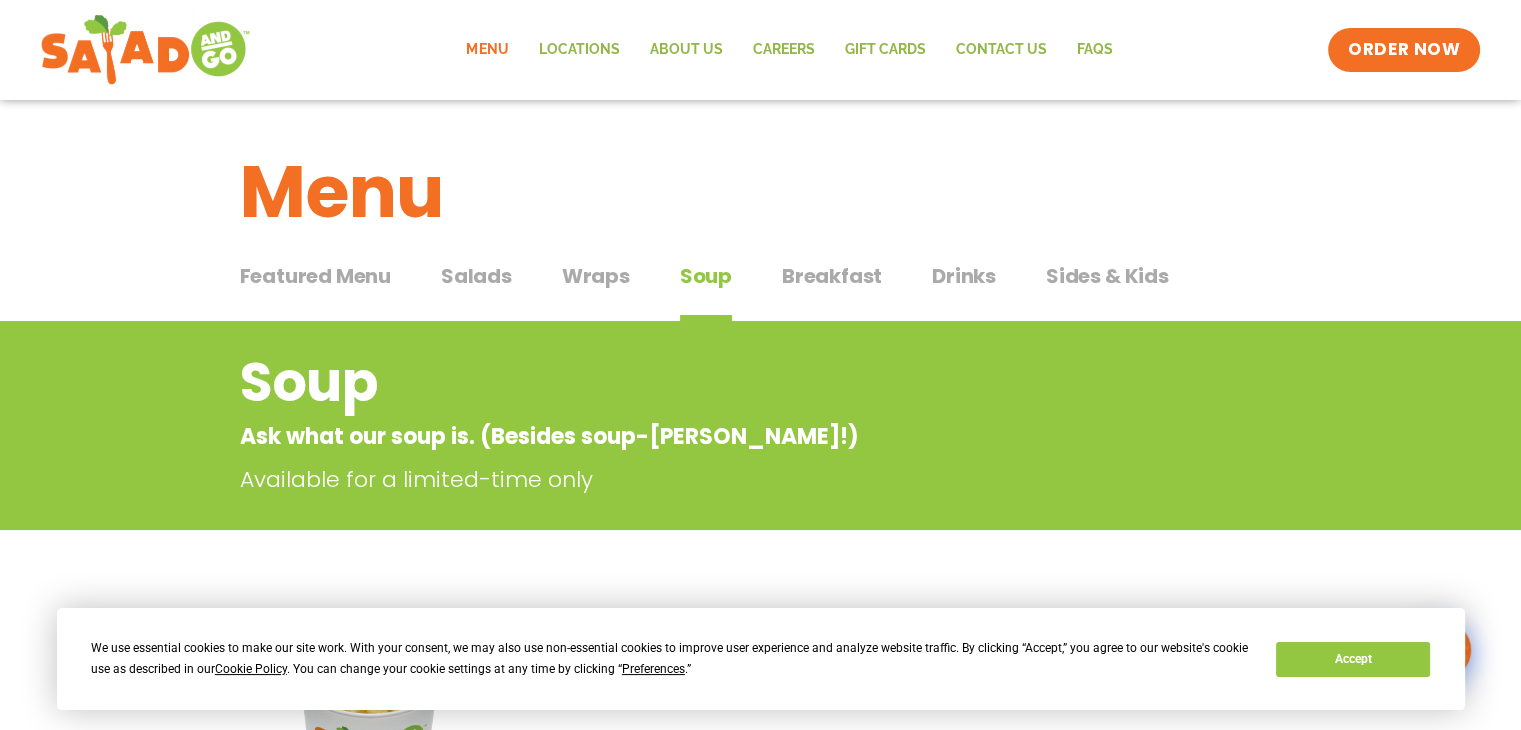 click on "Wraps" at bounding box center [596, 276] 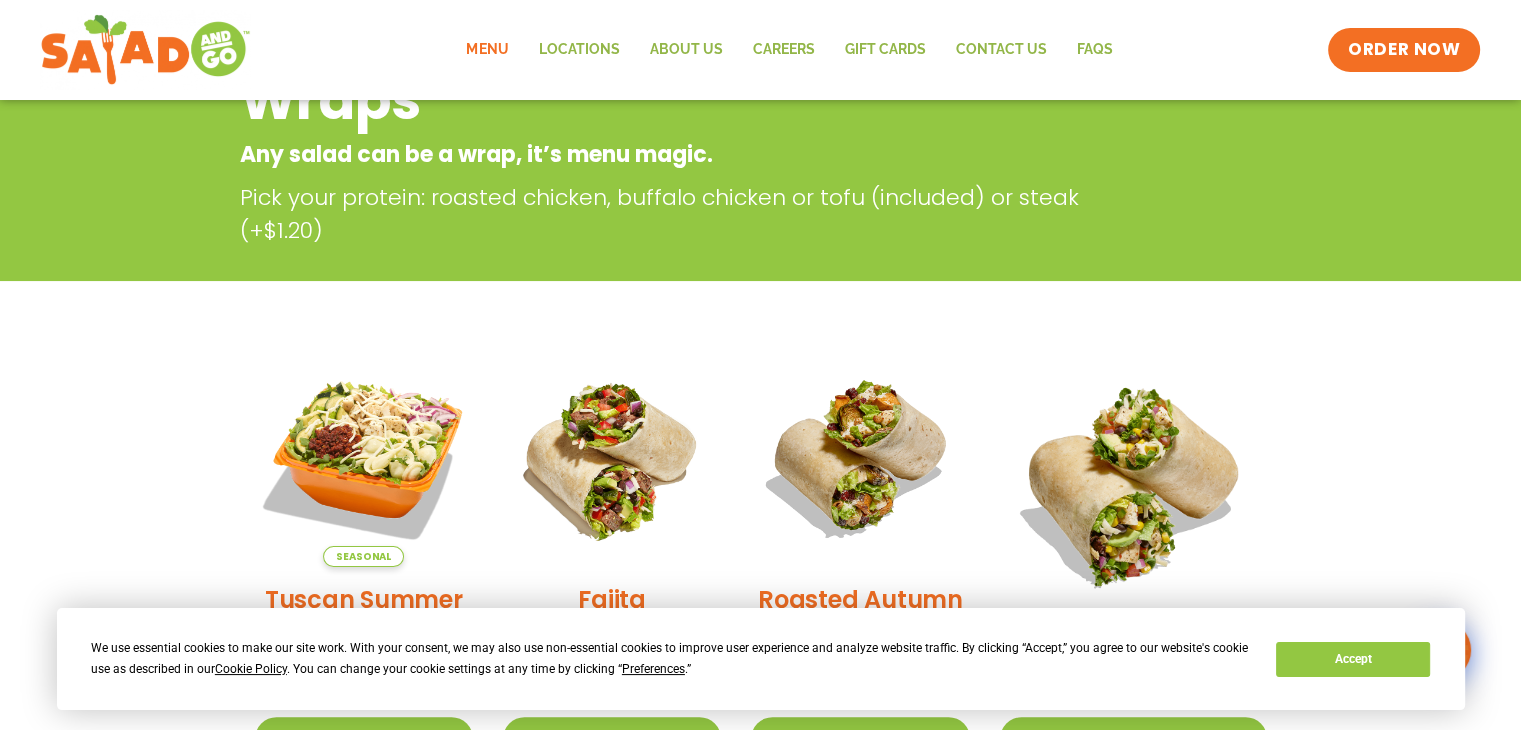 scroll, scrollTop: 0, scrollLeft: 0, axis: both 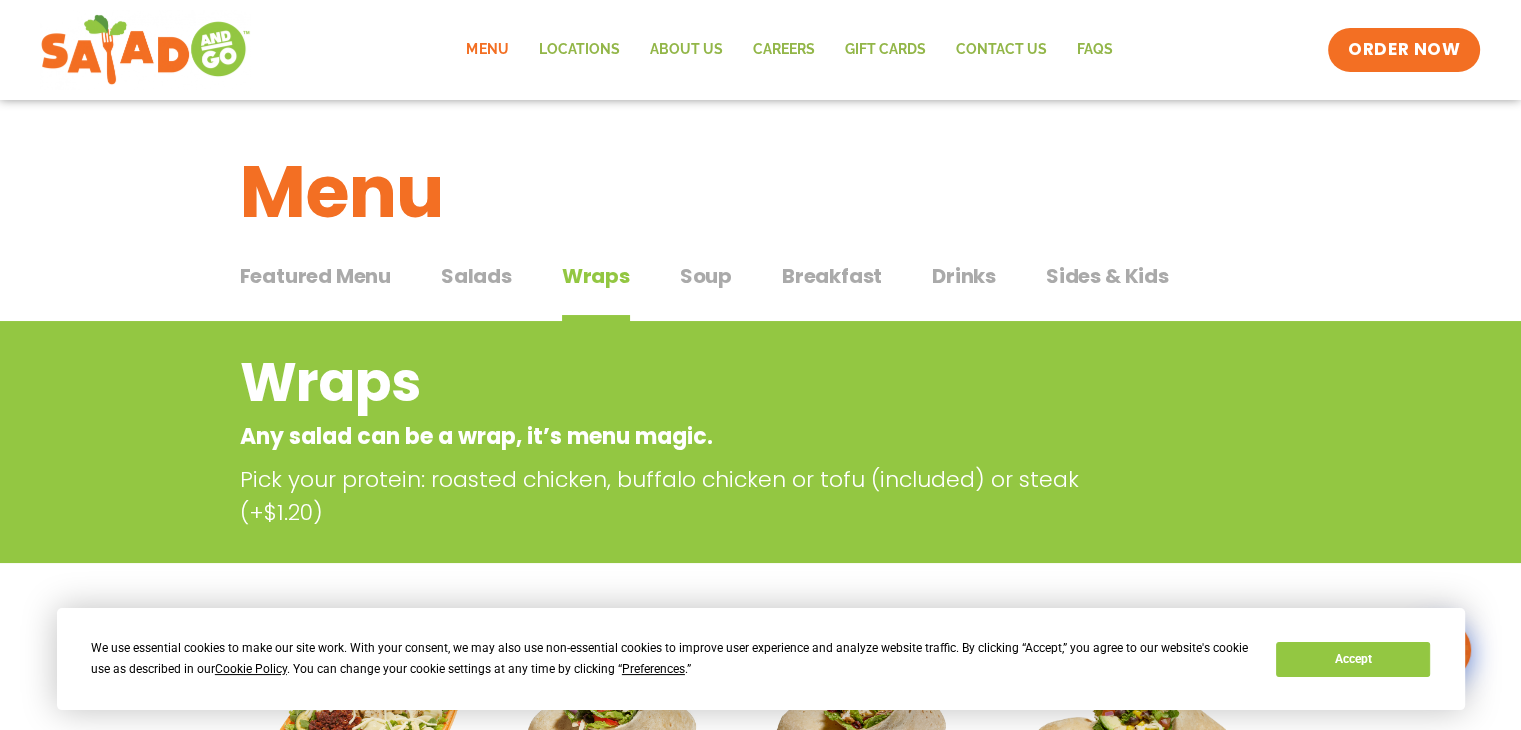 click on "Sides & Kids" at bounding box center [1107, 276] 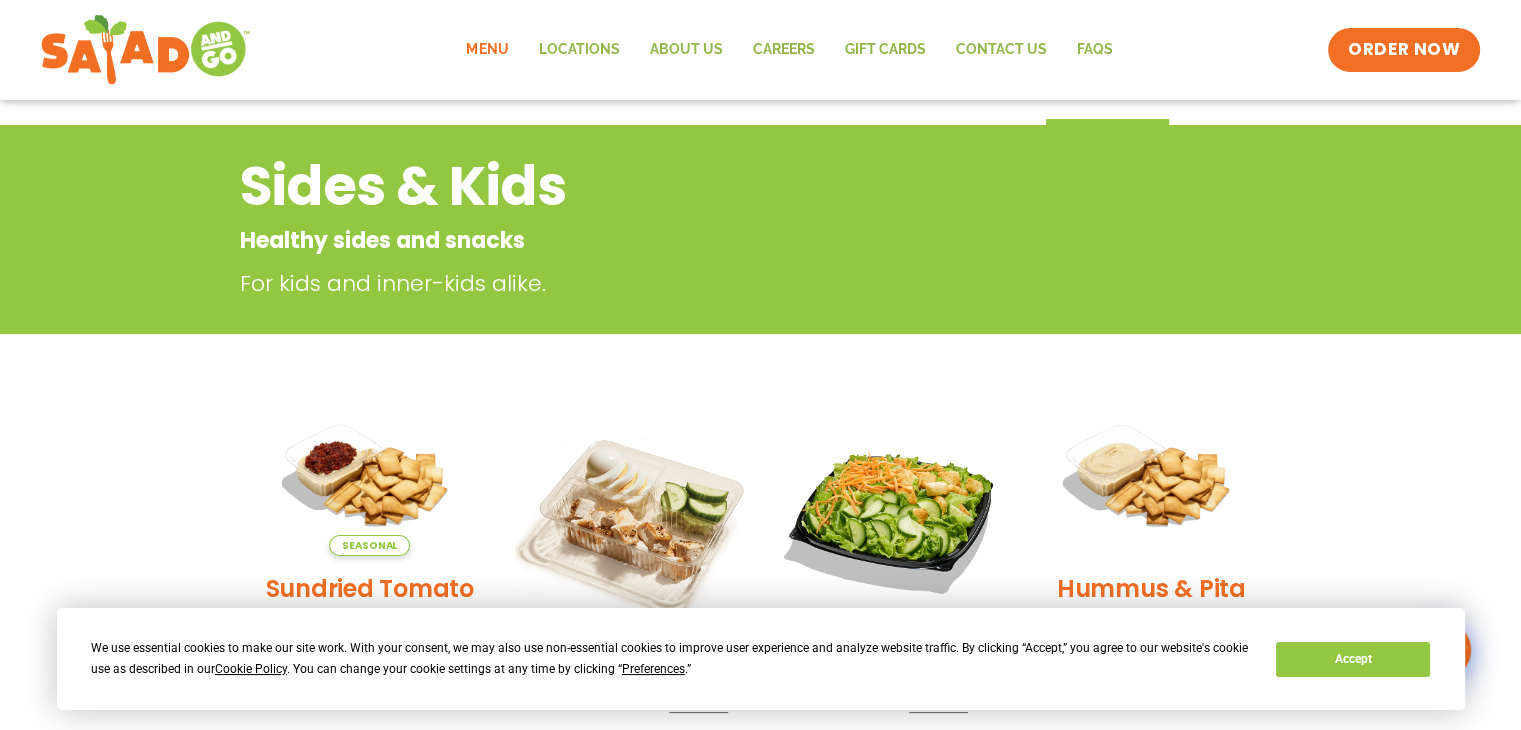 scroll, scrollTop: 0, scrollLeft: 0, axis: both 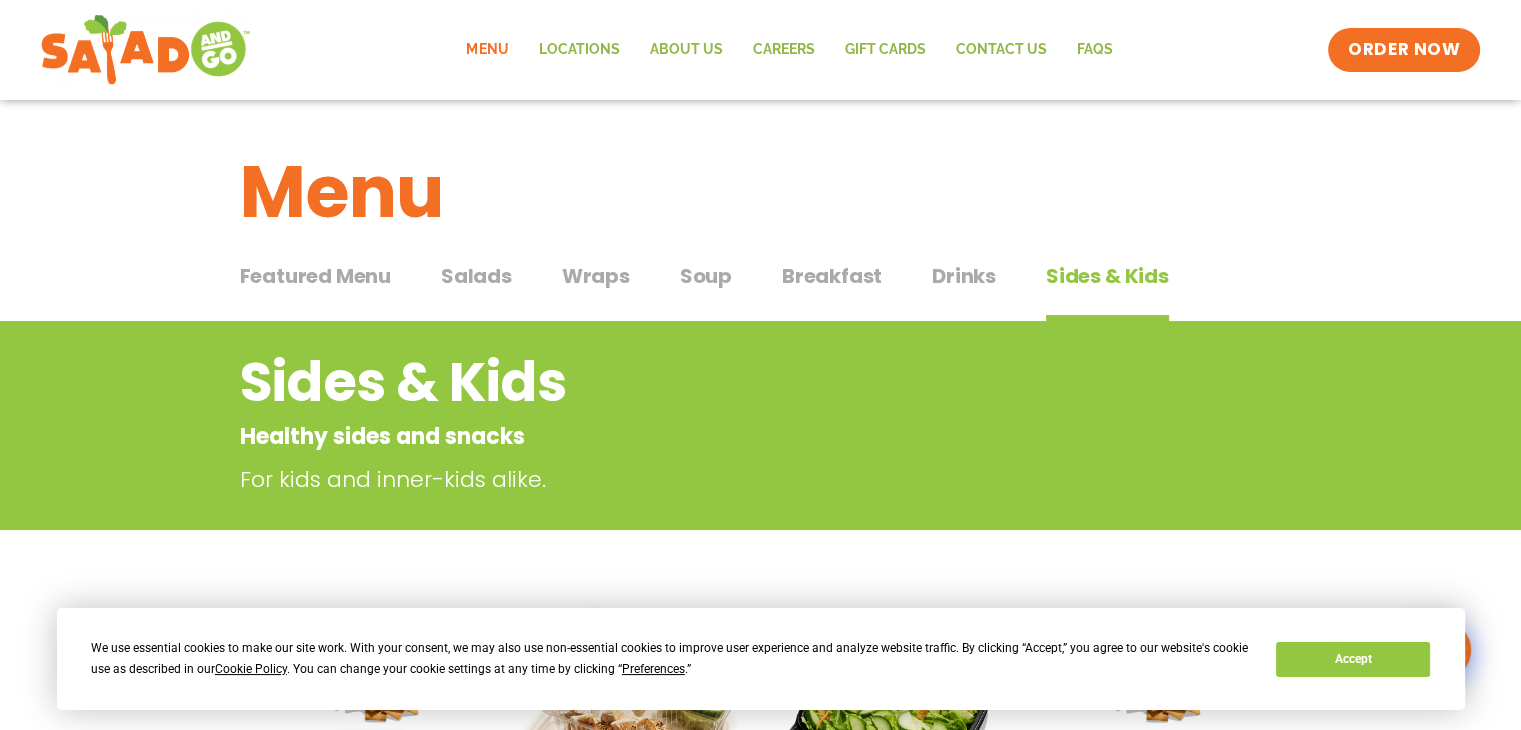 click on "Salads" at bounding box center [476, 276] 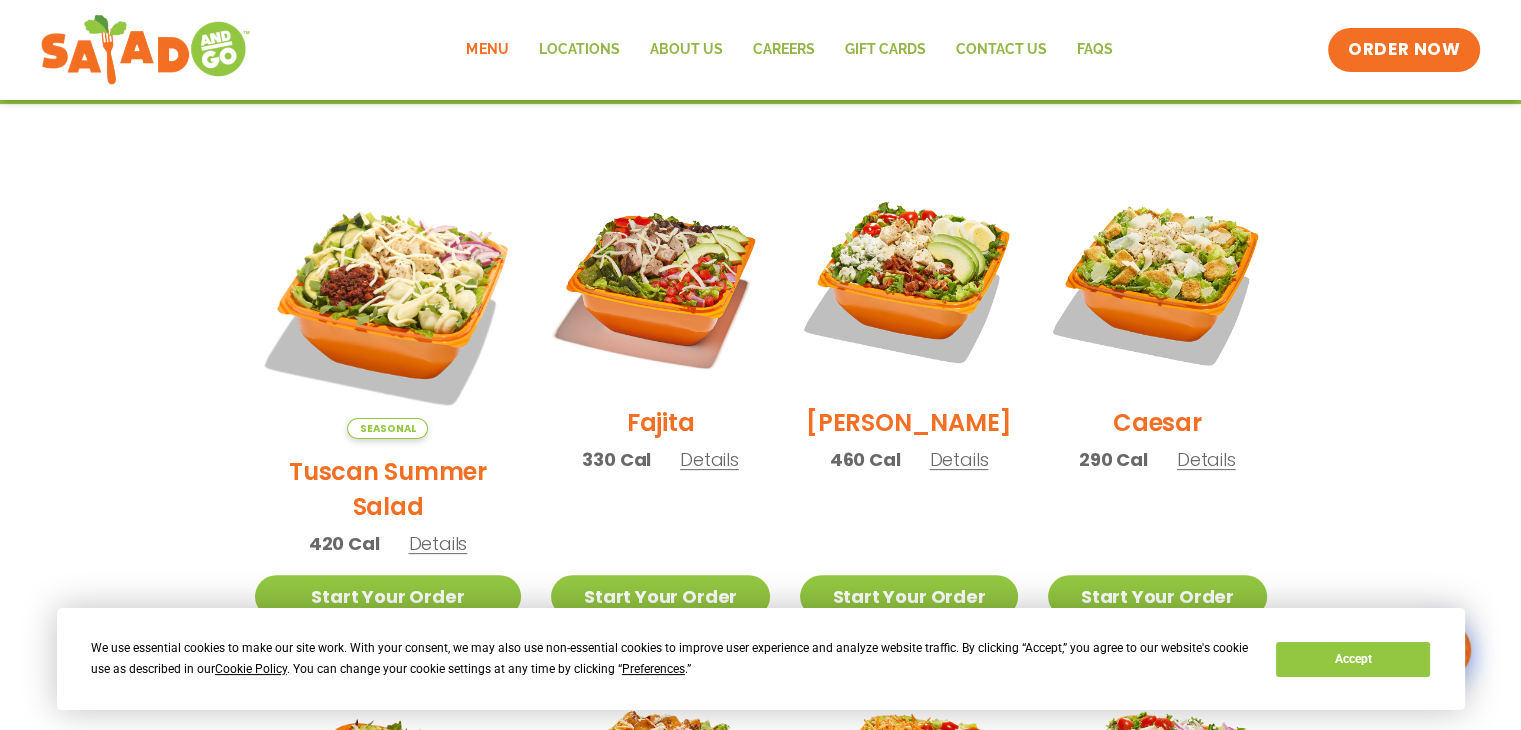 scroll, scrollTop: 500, scrollLeft: 0, axis: vertical 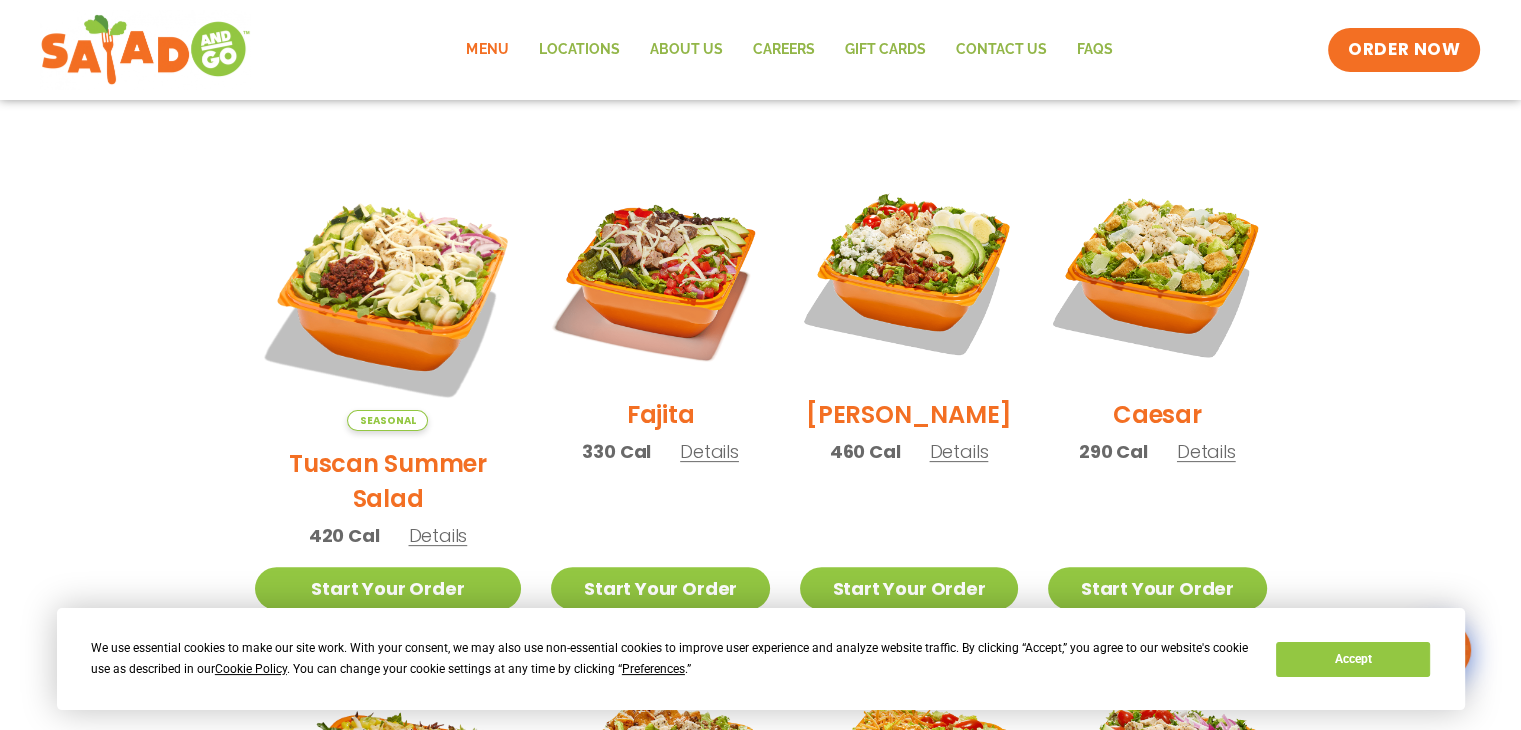 click on "Details" at bounding box center [709, 451] 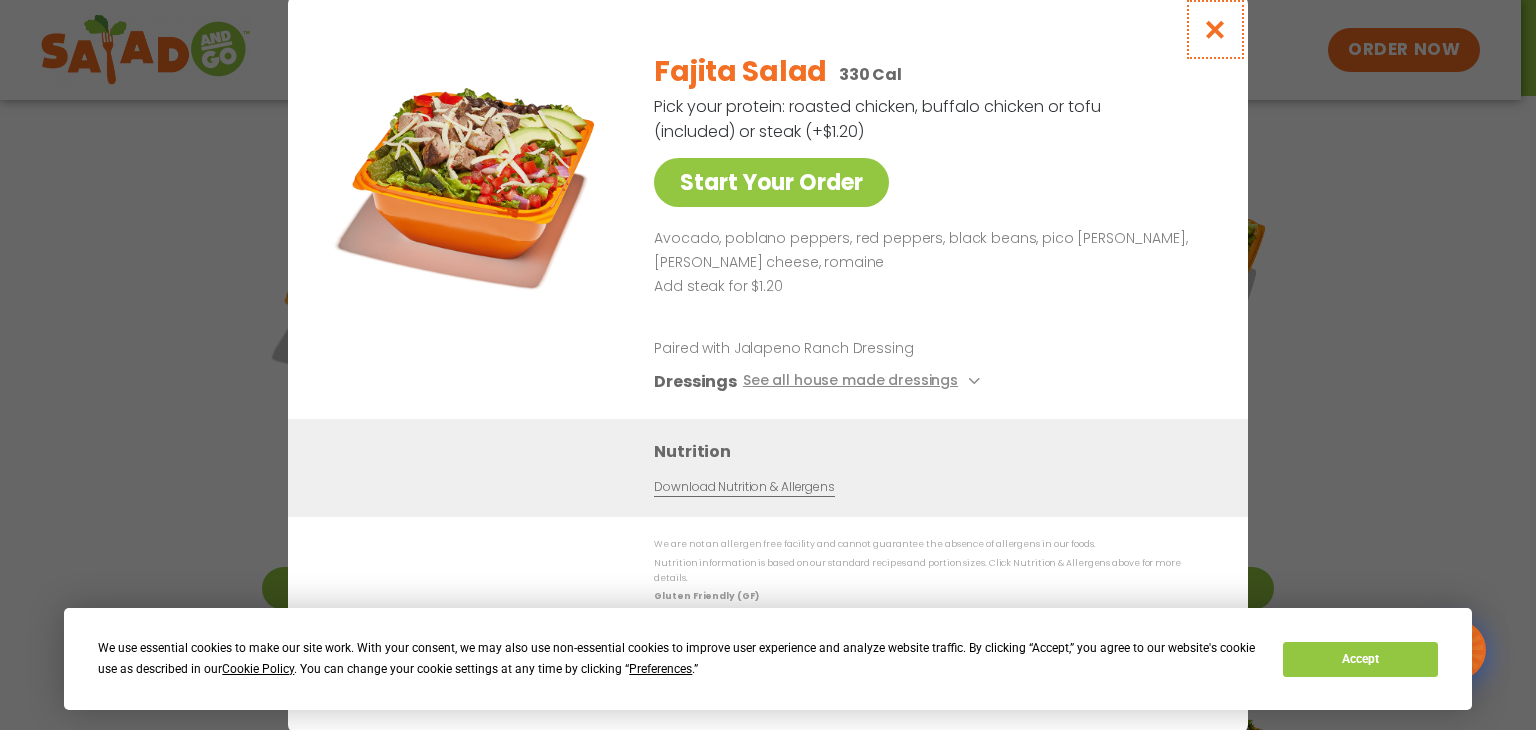 click at bounding box center (1215, 29) 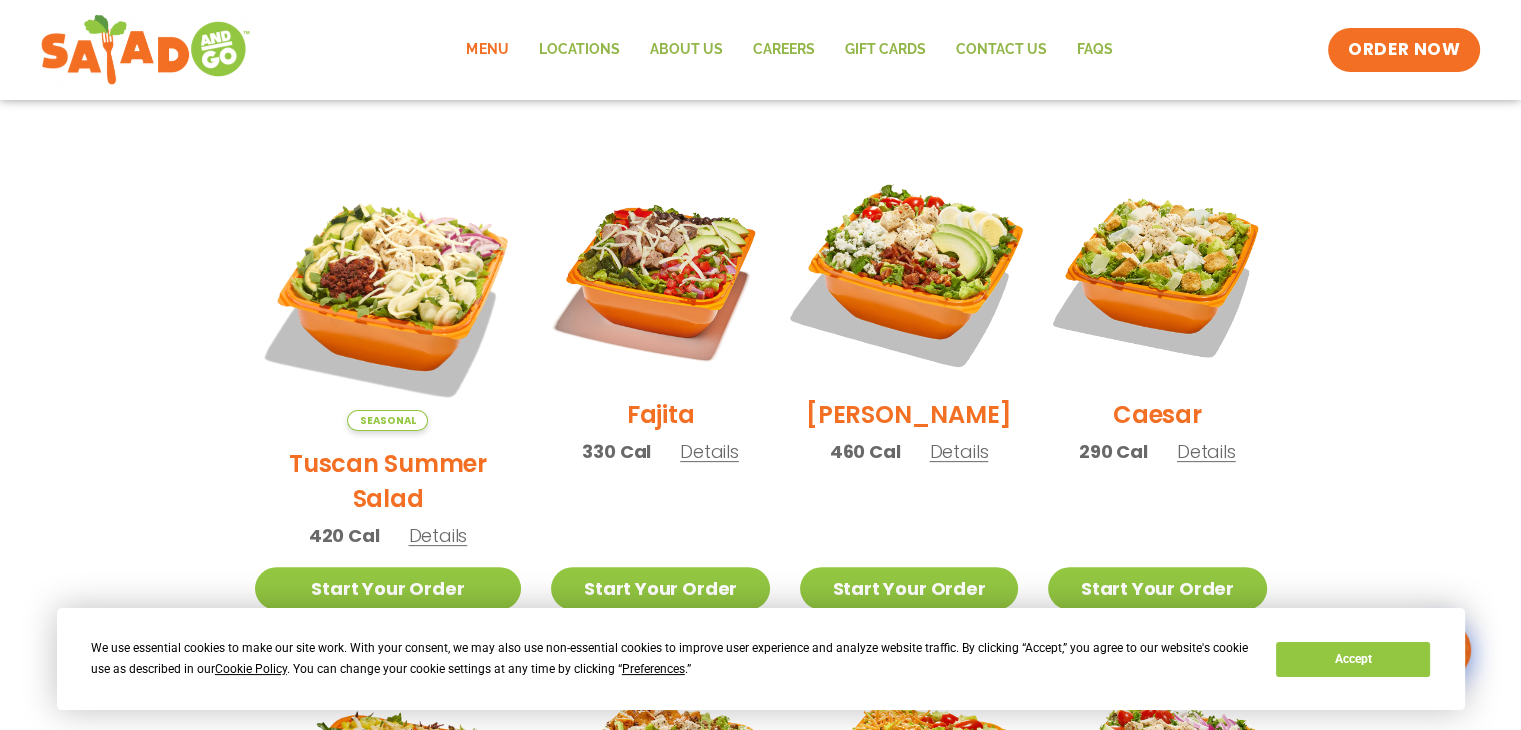 click at bounding box center (909, 273) 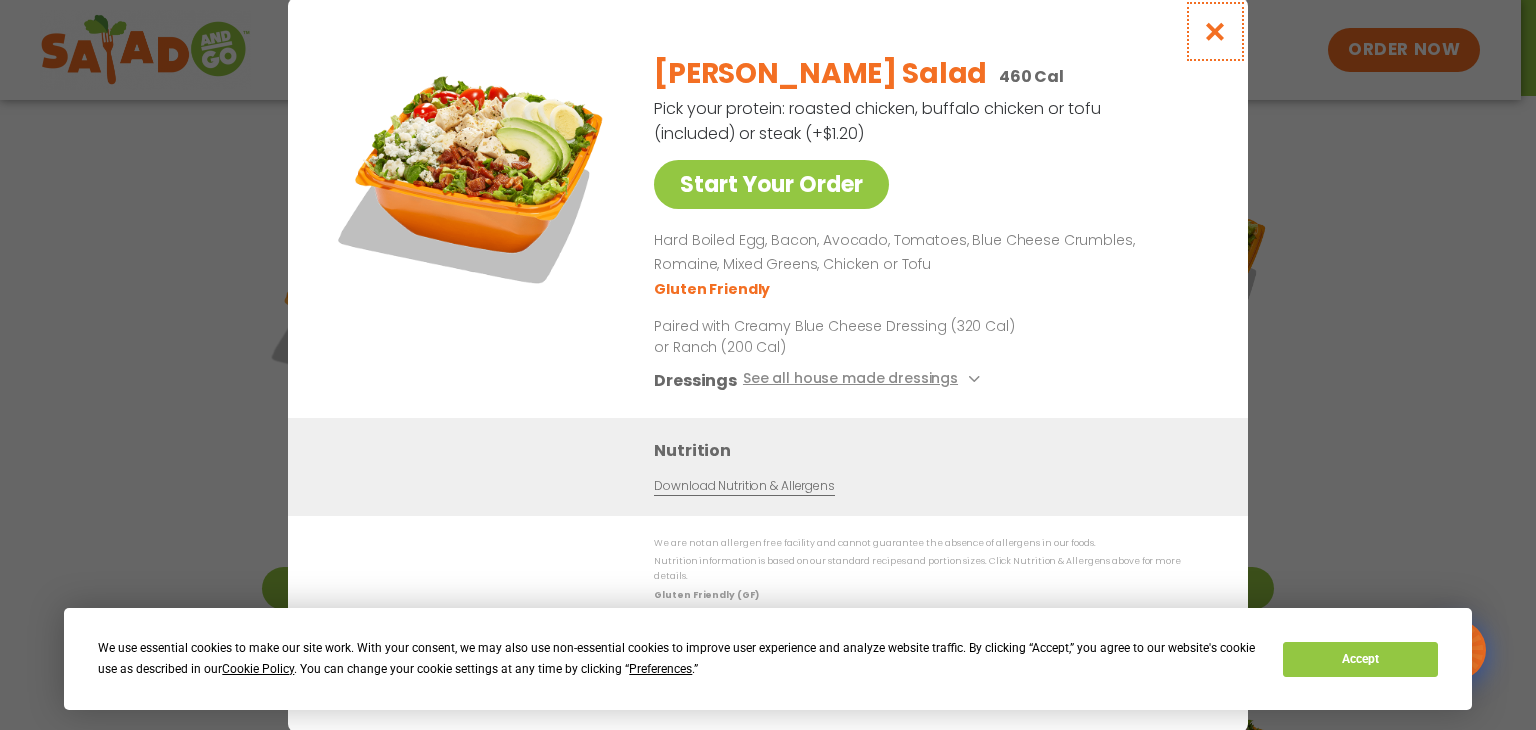 click at bounding box center [1215, 31] 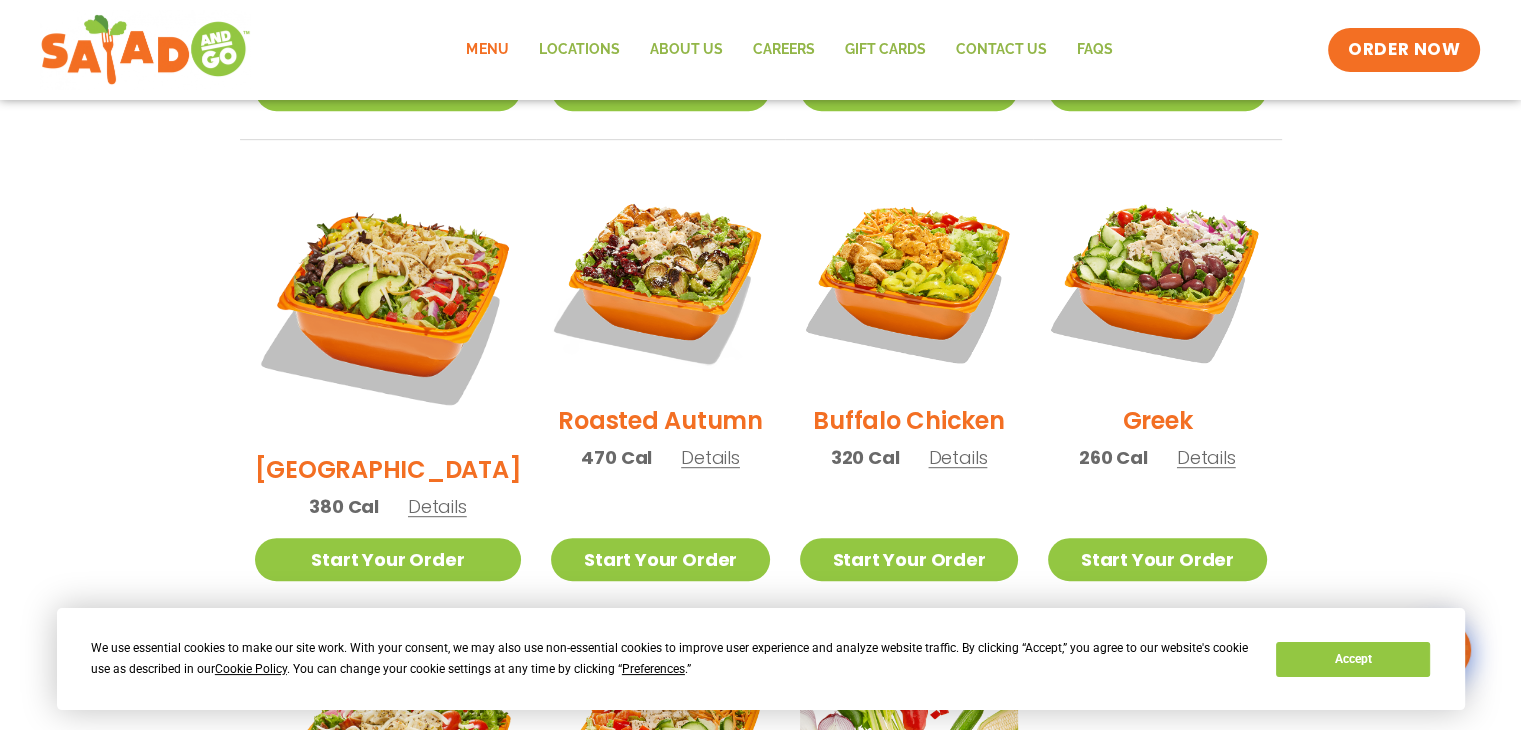 scroll, scrollTop: 1000, scrollLeft: 0, axis: vertical 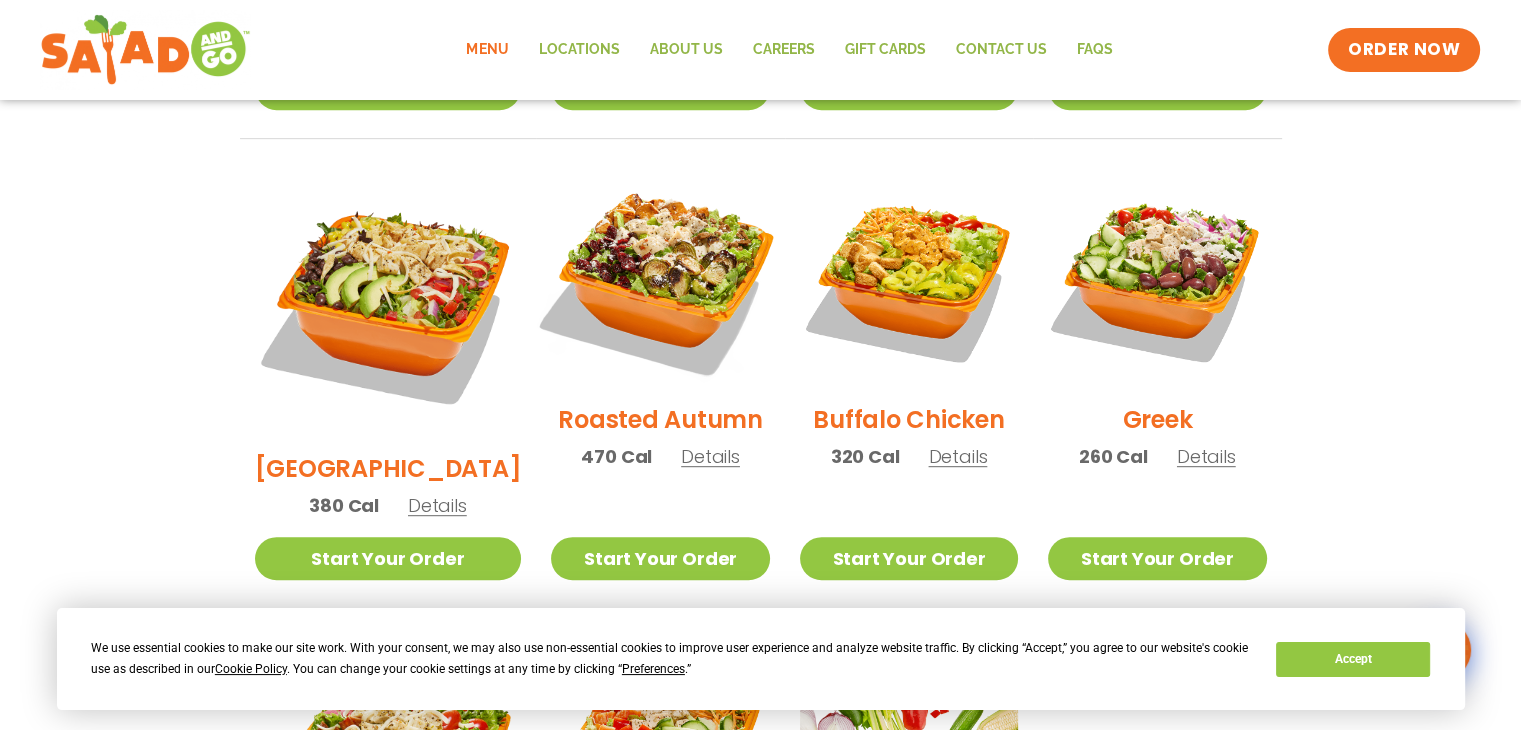 click at bounding box center (660, 278) 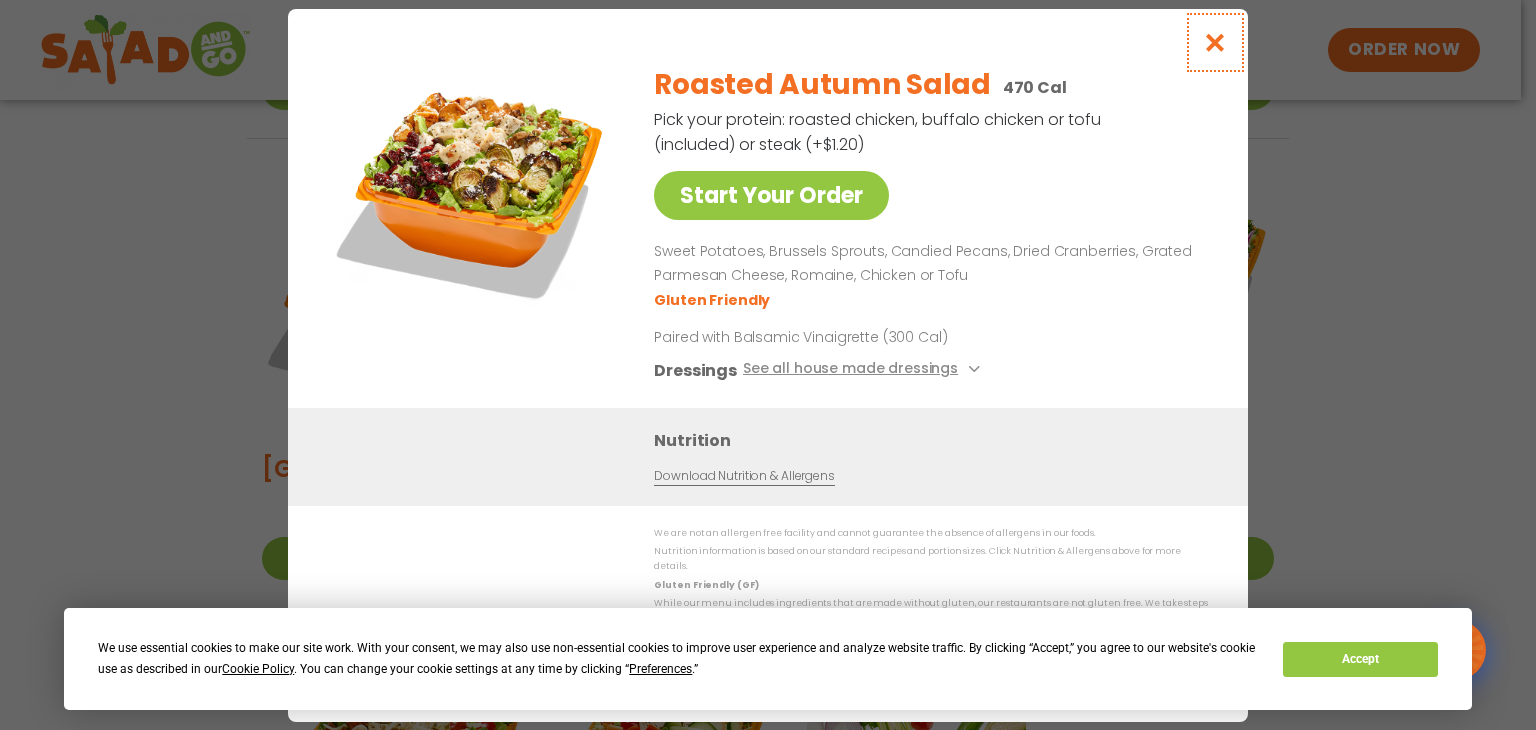click at bounding box center [1215, 42] 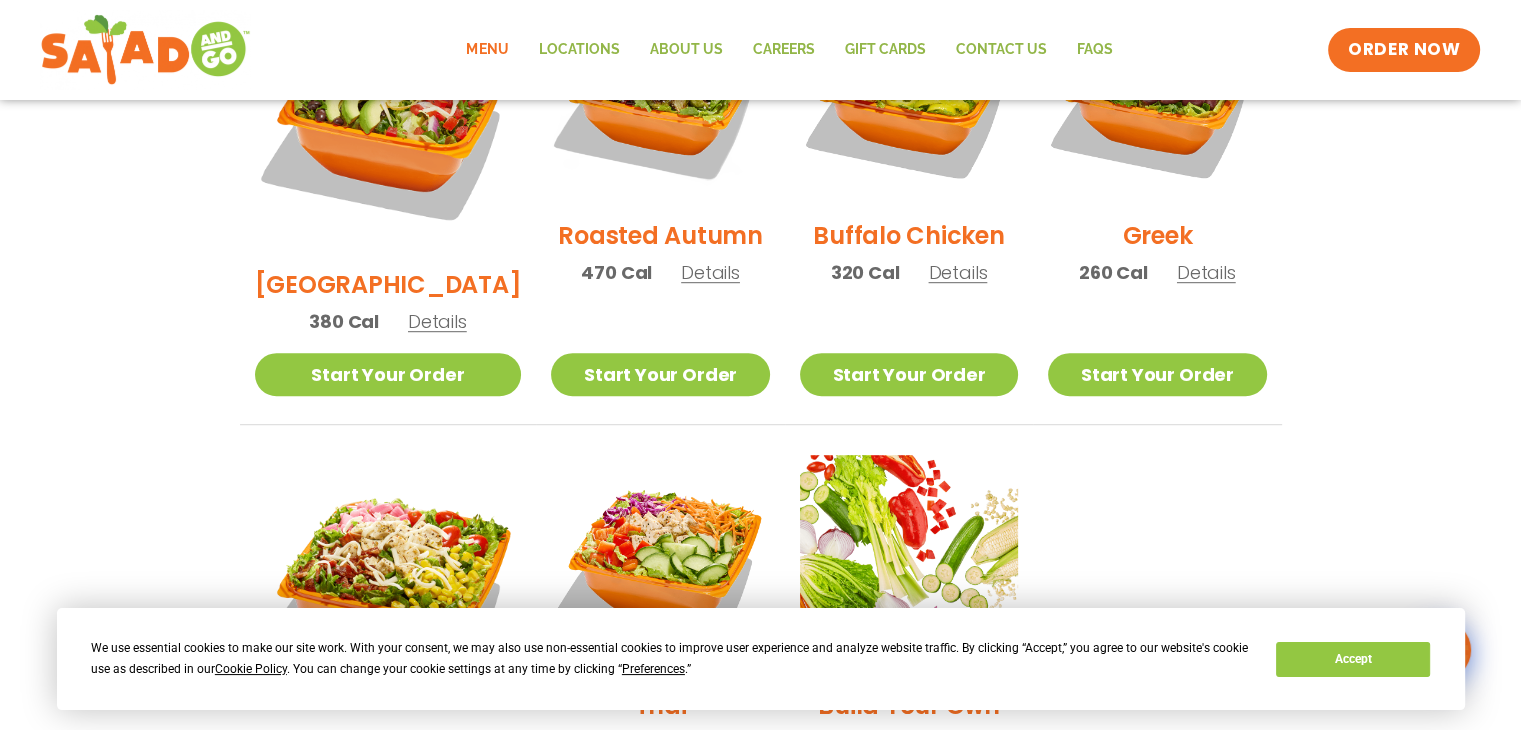 scroll, scrollTop: 1000, scrollLeft: 0, axis: vertical 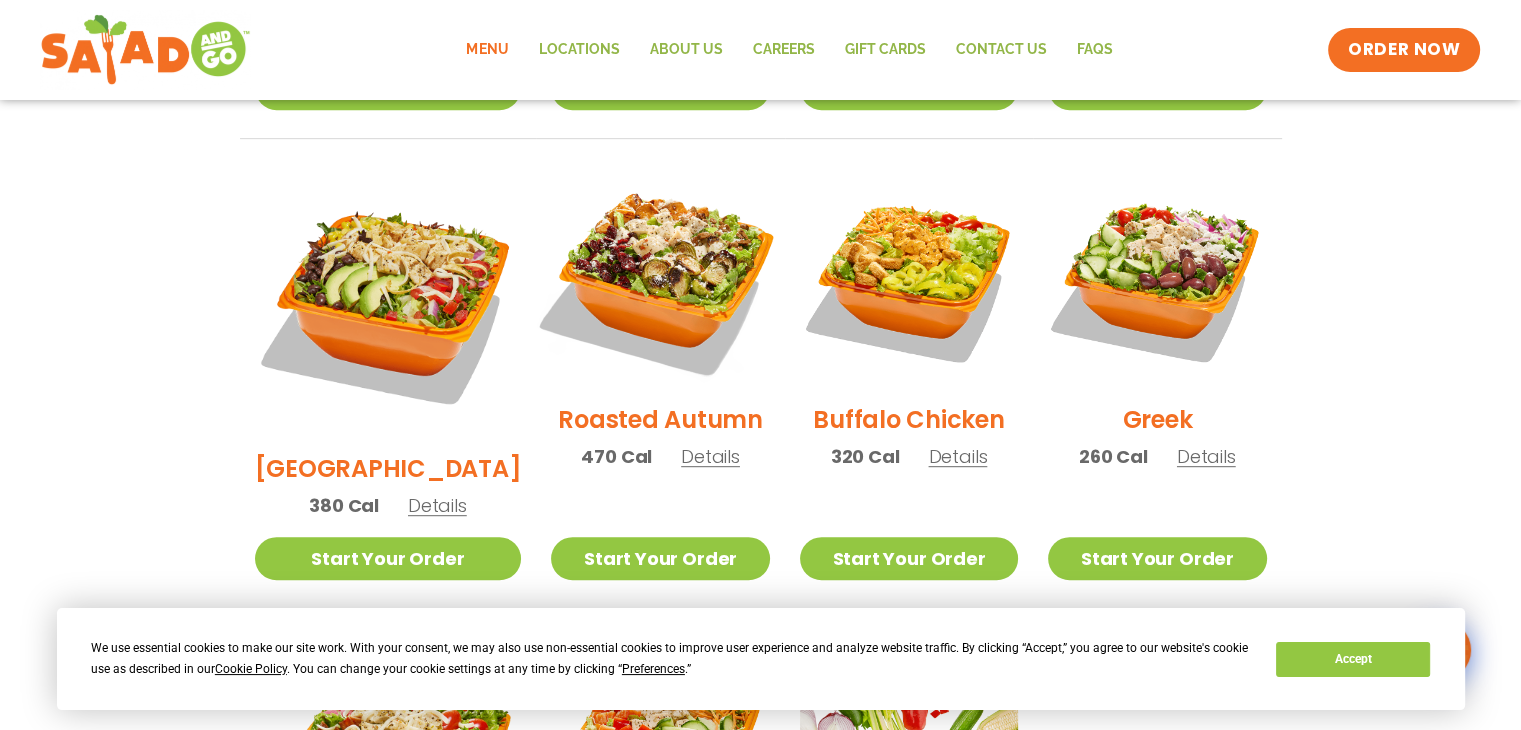 click at bounding box center (660, 278) 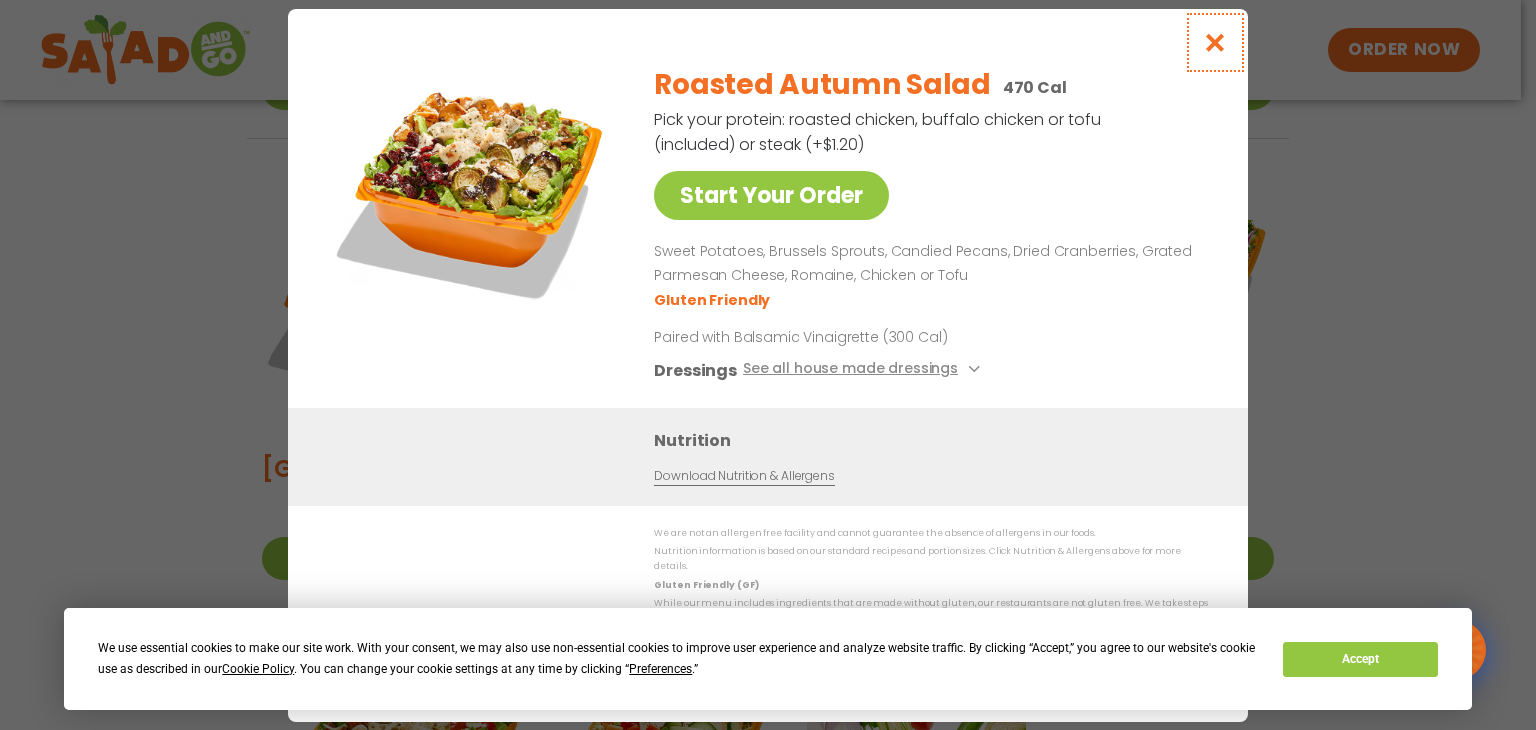 click at bounding box center [1215, 42] 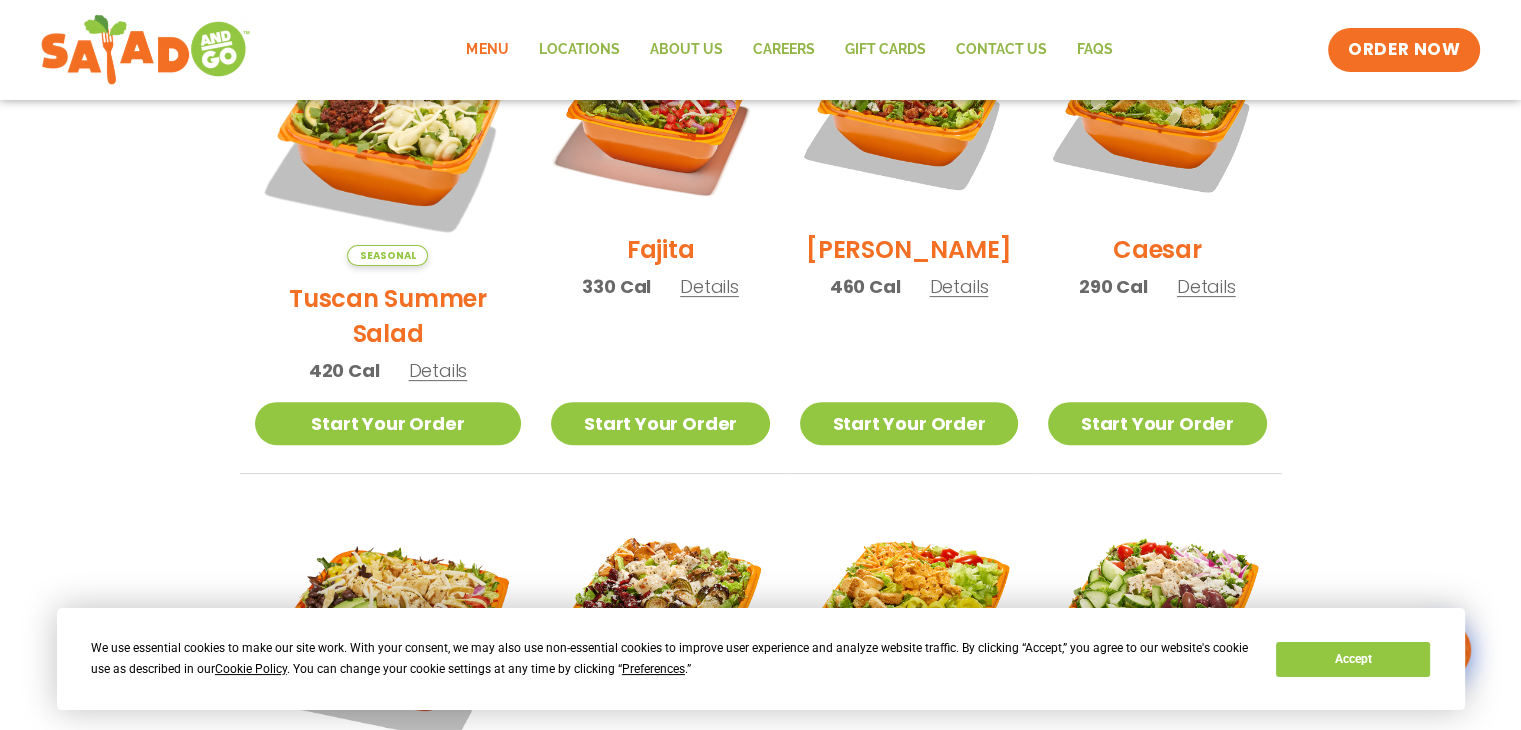 scroll, scrollTop: 1000, scrollLeft: 0, axis: vertical 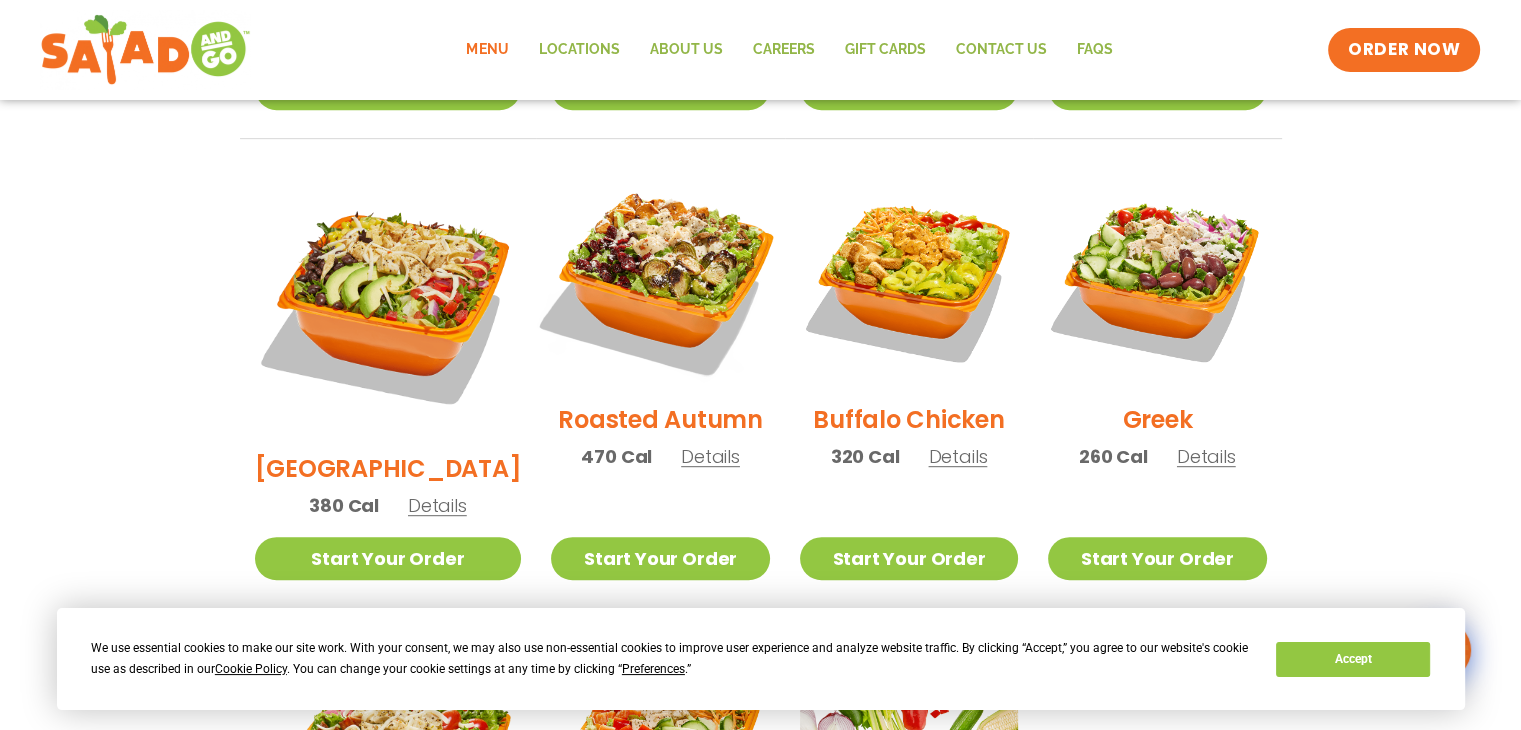 click at bounding box center [660, 278] 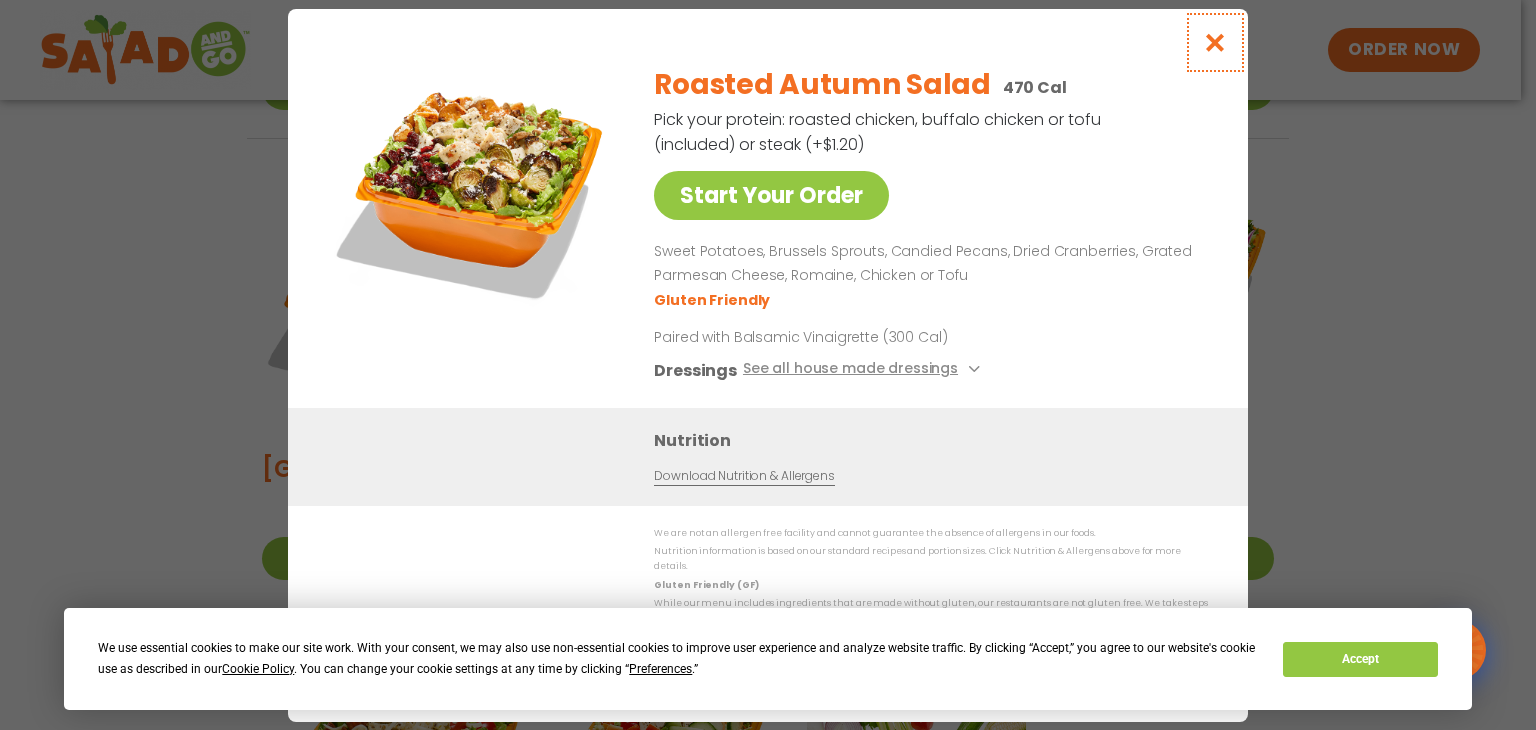 click at bounding box center (1215, 42) 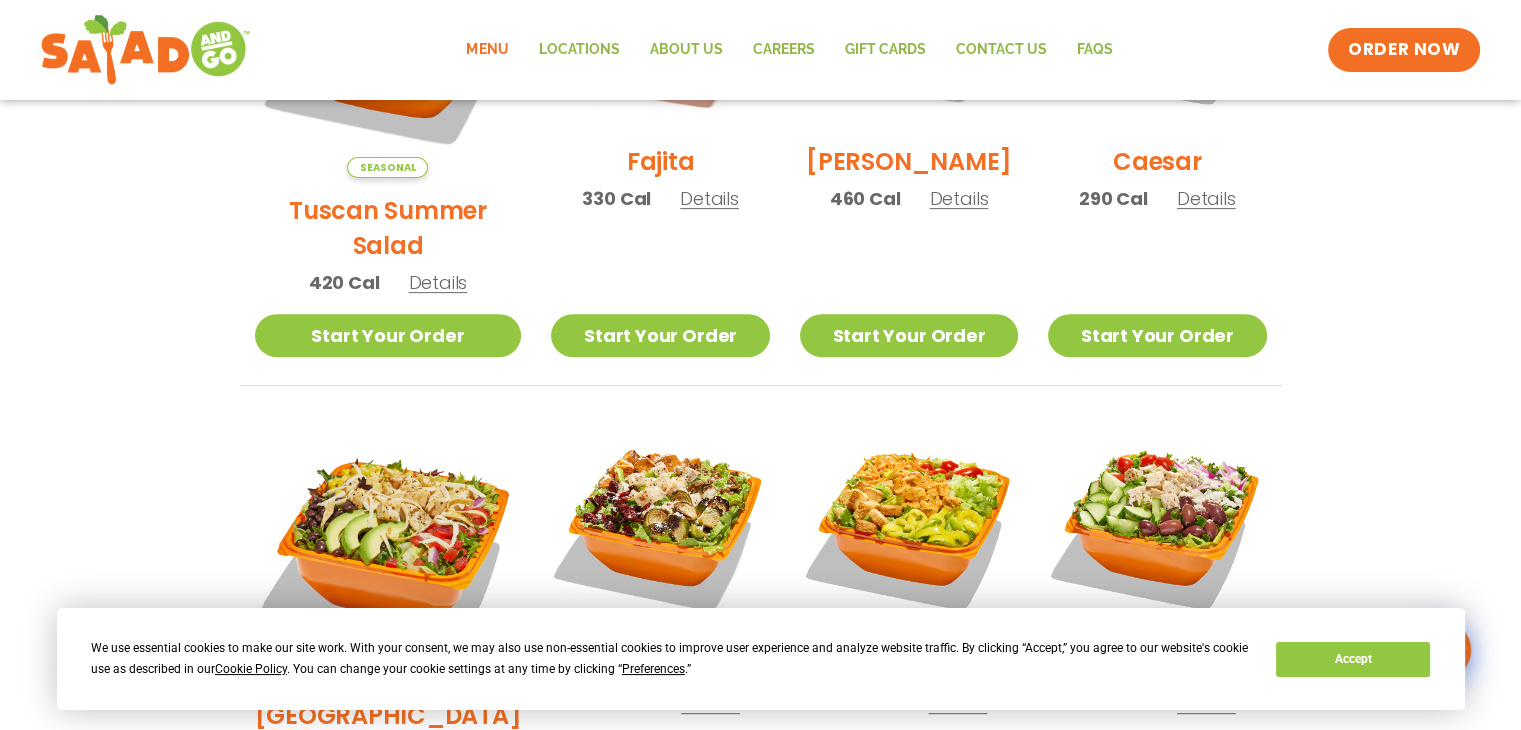 scroll, scrollTop: 600, scrollLeft: 0, axis: vertical 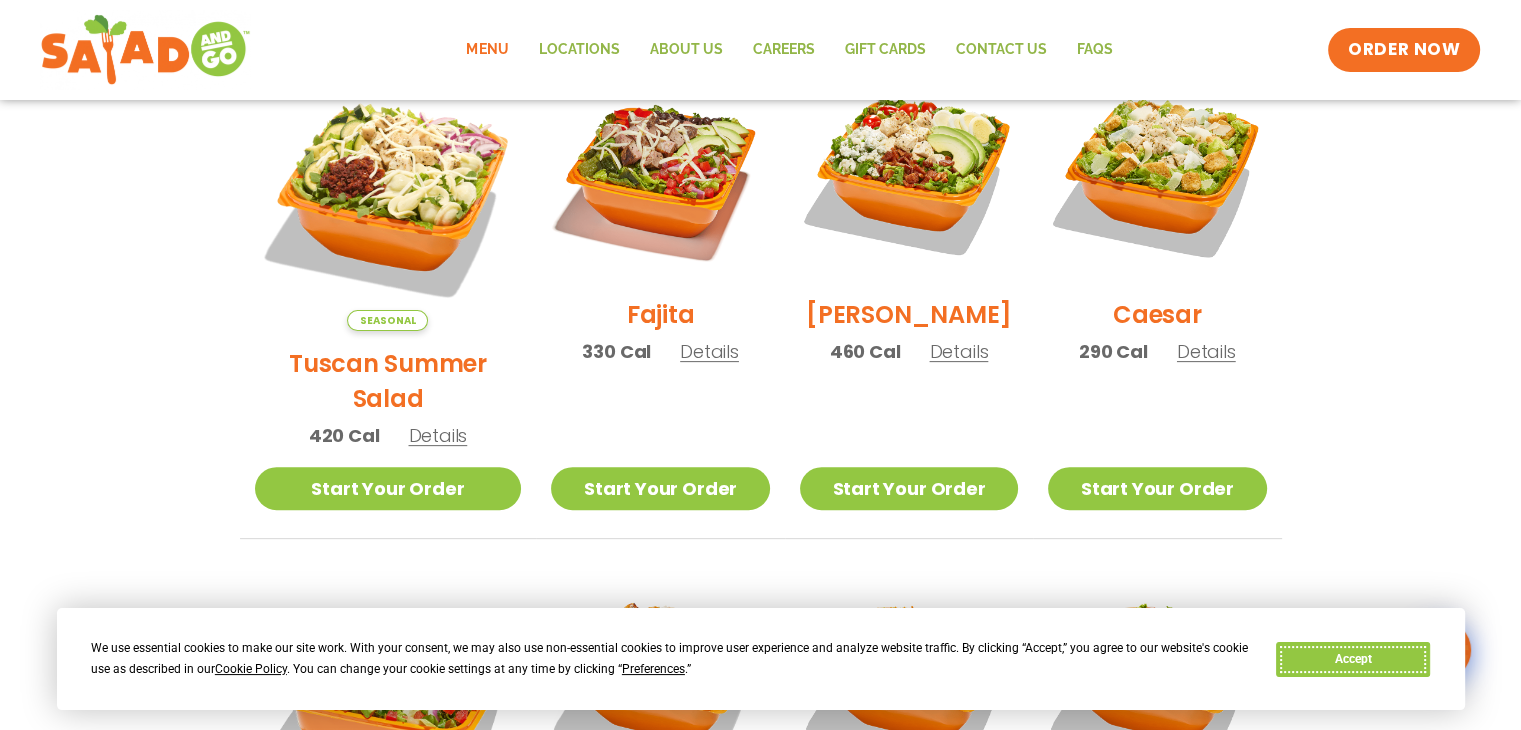click on "Accept" at bounding box center [1353, 659] 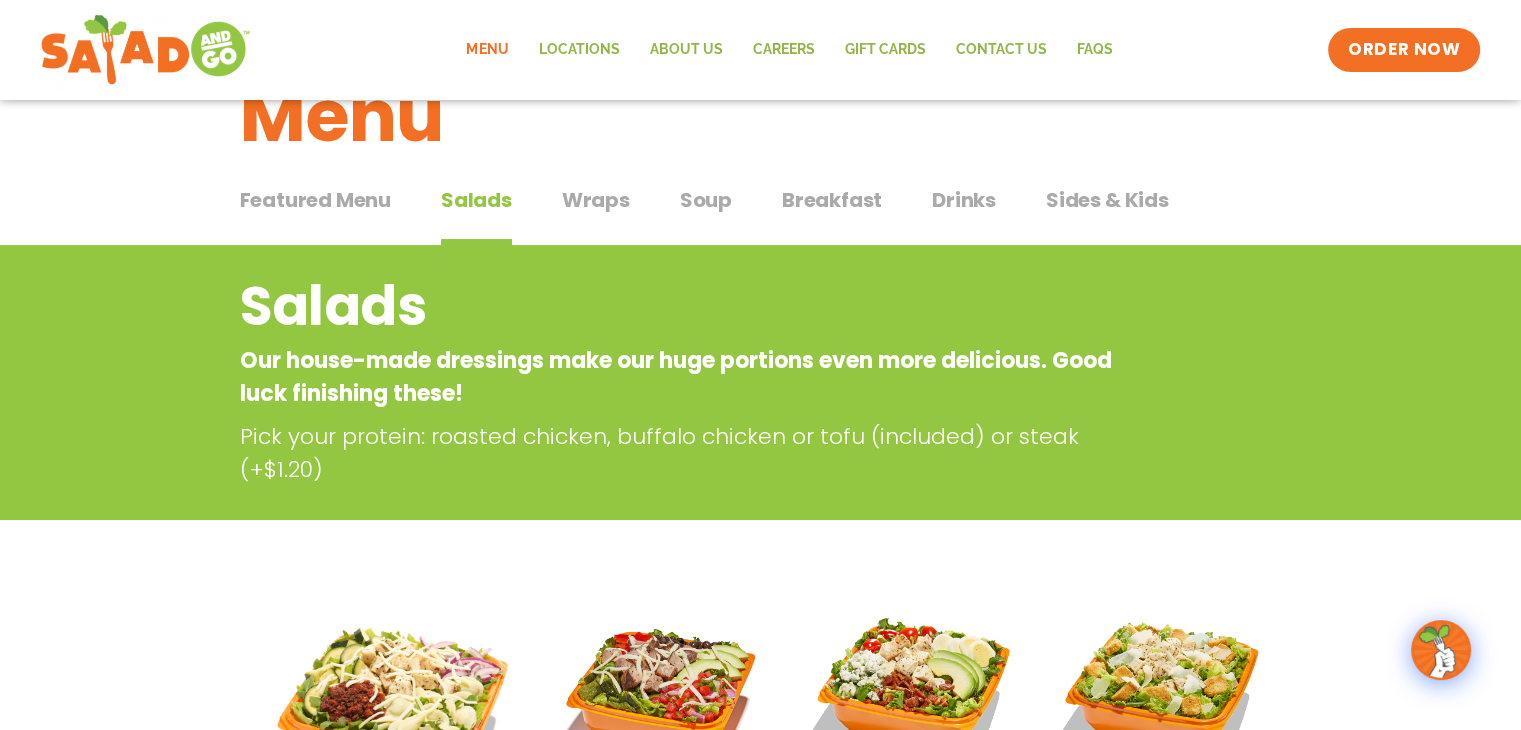 scroll, scrollTop: 0, scrollLeft: 0, axis: both 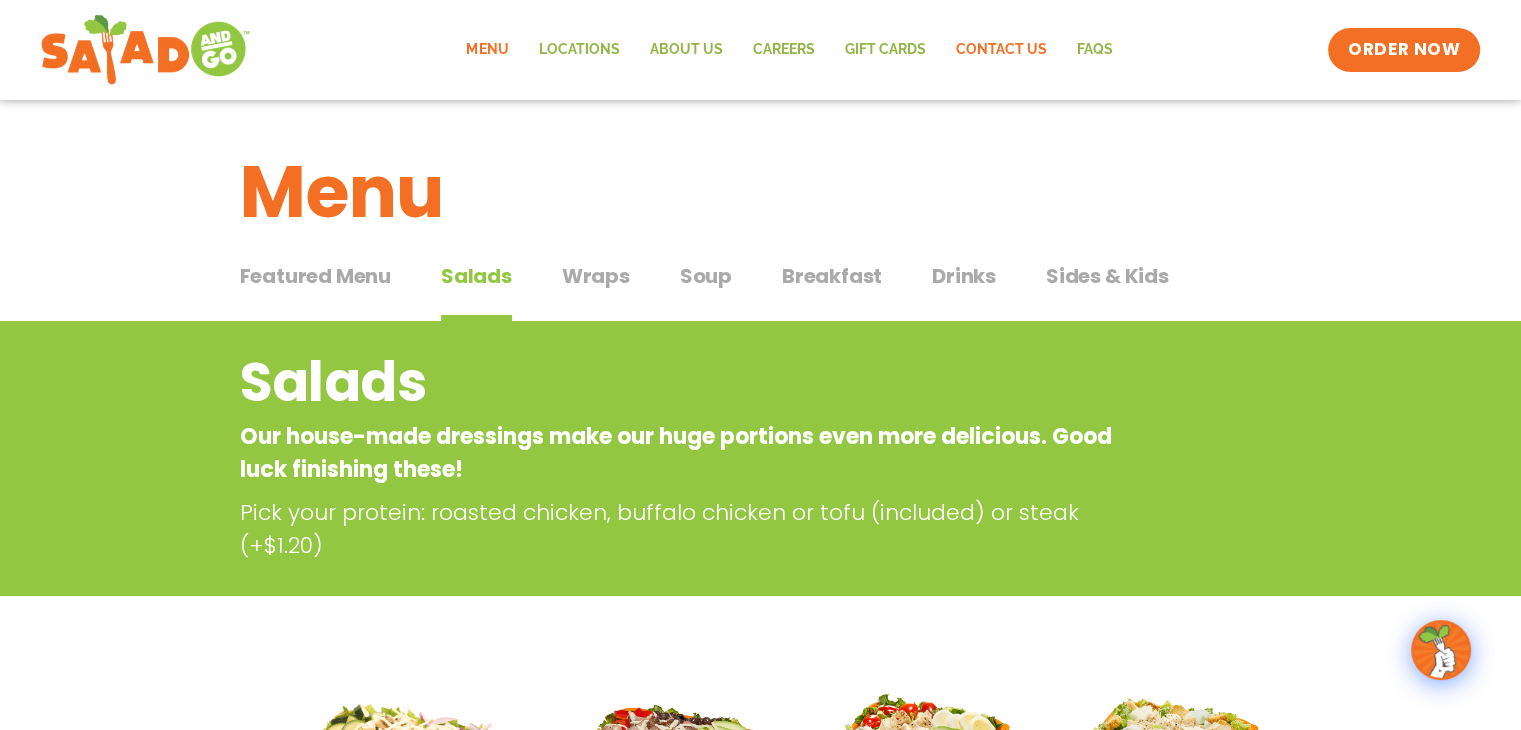 click on "Contact Us" 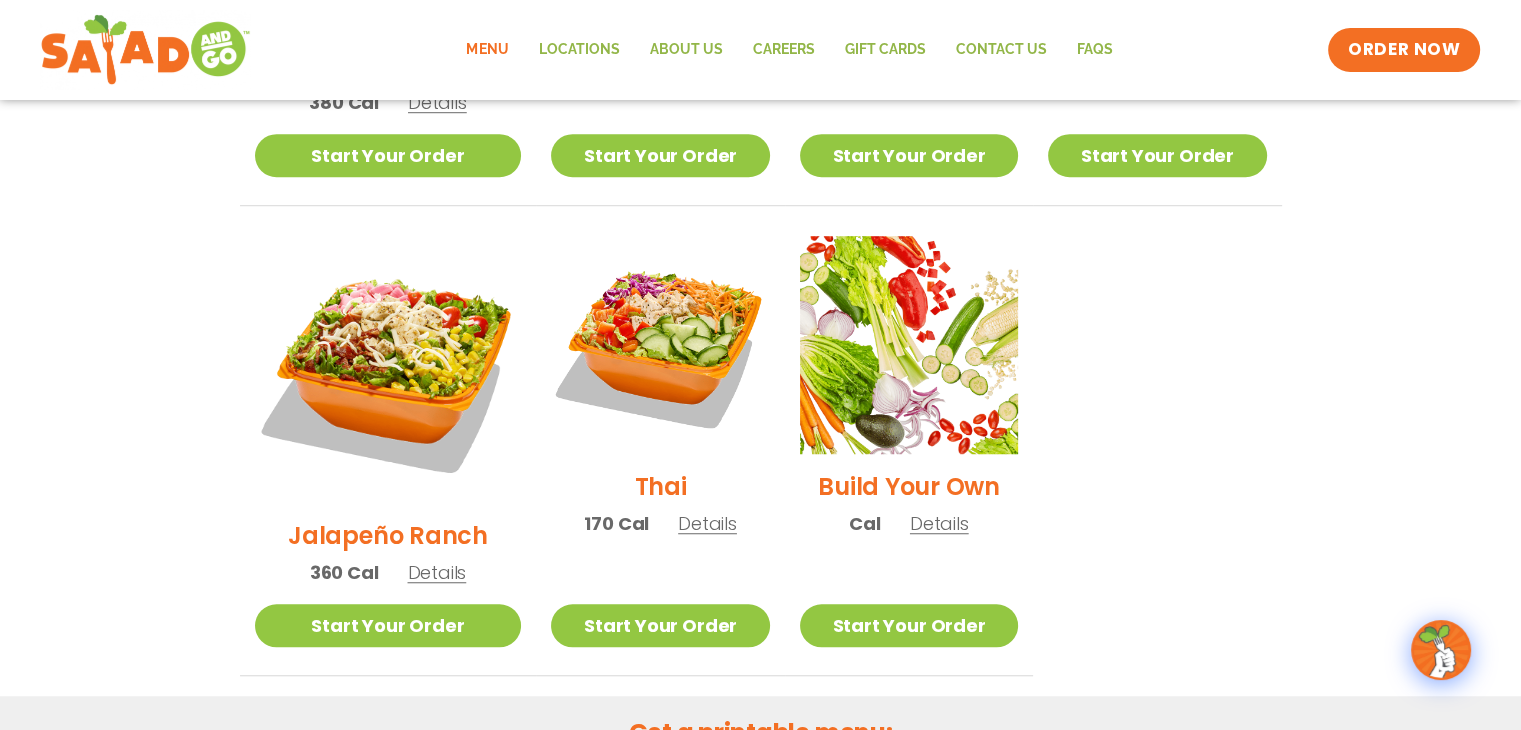 scroll, scrollTop: 1679, scrollLeft: 0, axis: vertical 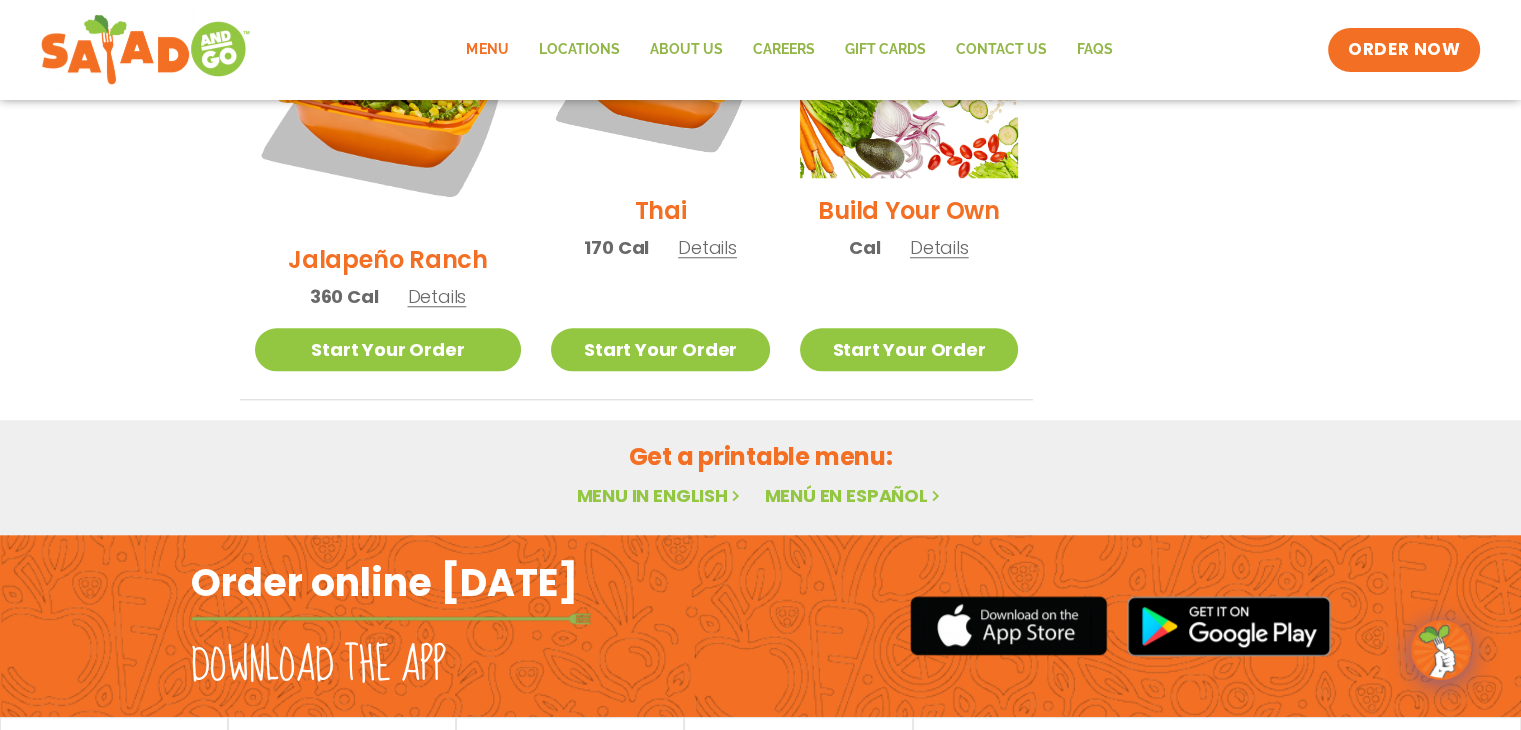 click at bounding box center [1441, 650] 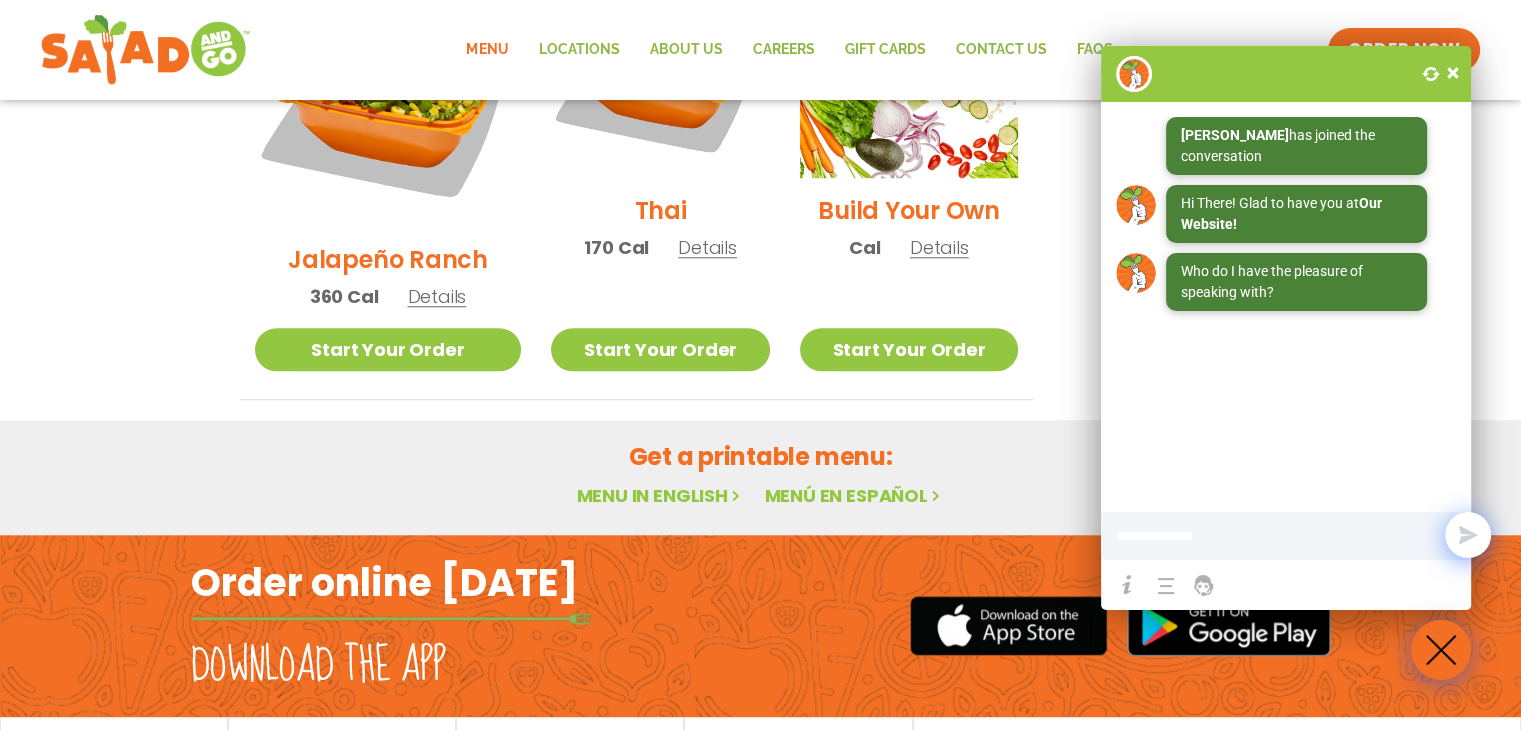 drag, startPoint x: 1252, startPoint y: 545, endPoint x: 1243, endPoint y: 535, distance: 13.453624 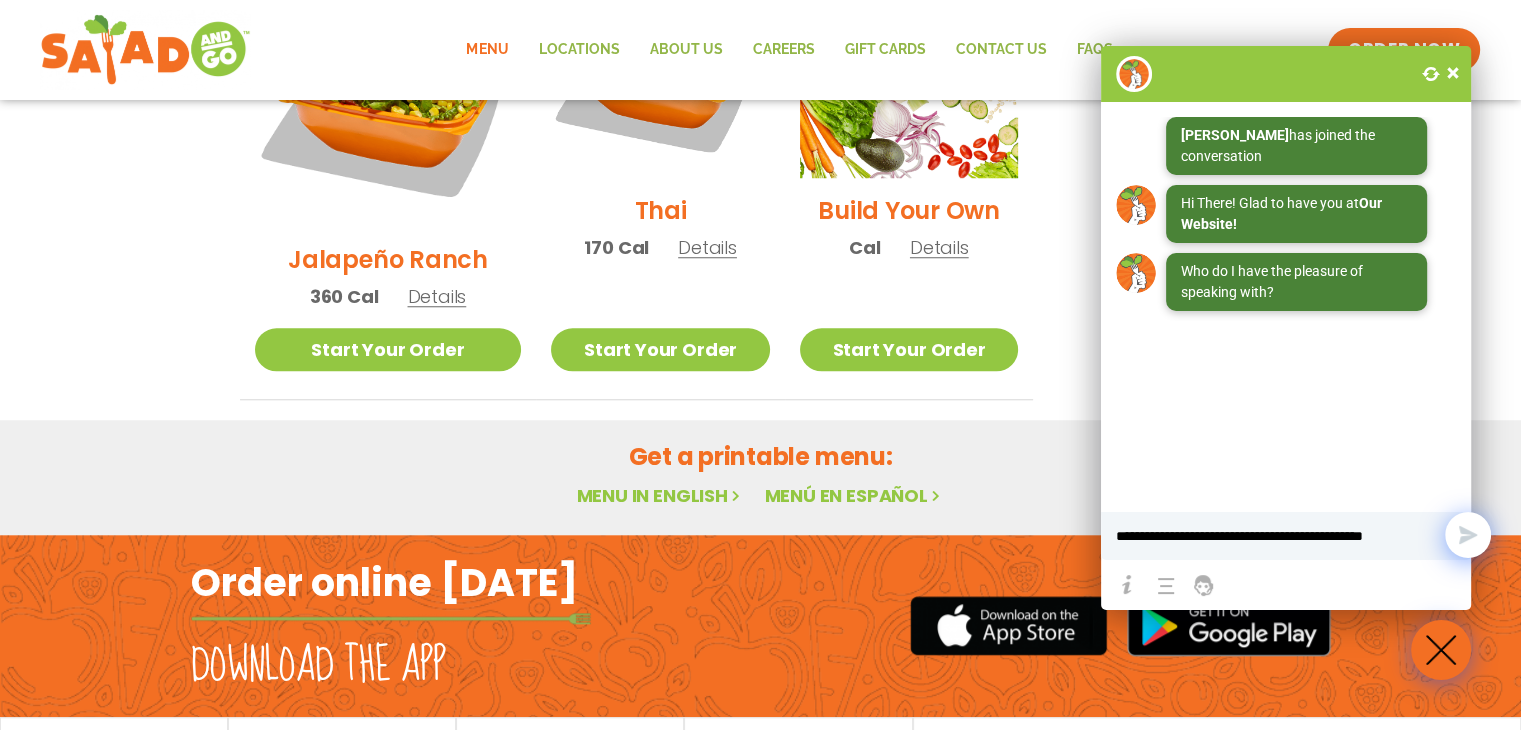 scroll, scrollTop: 0, scrollLeft: 0, axis: both 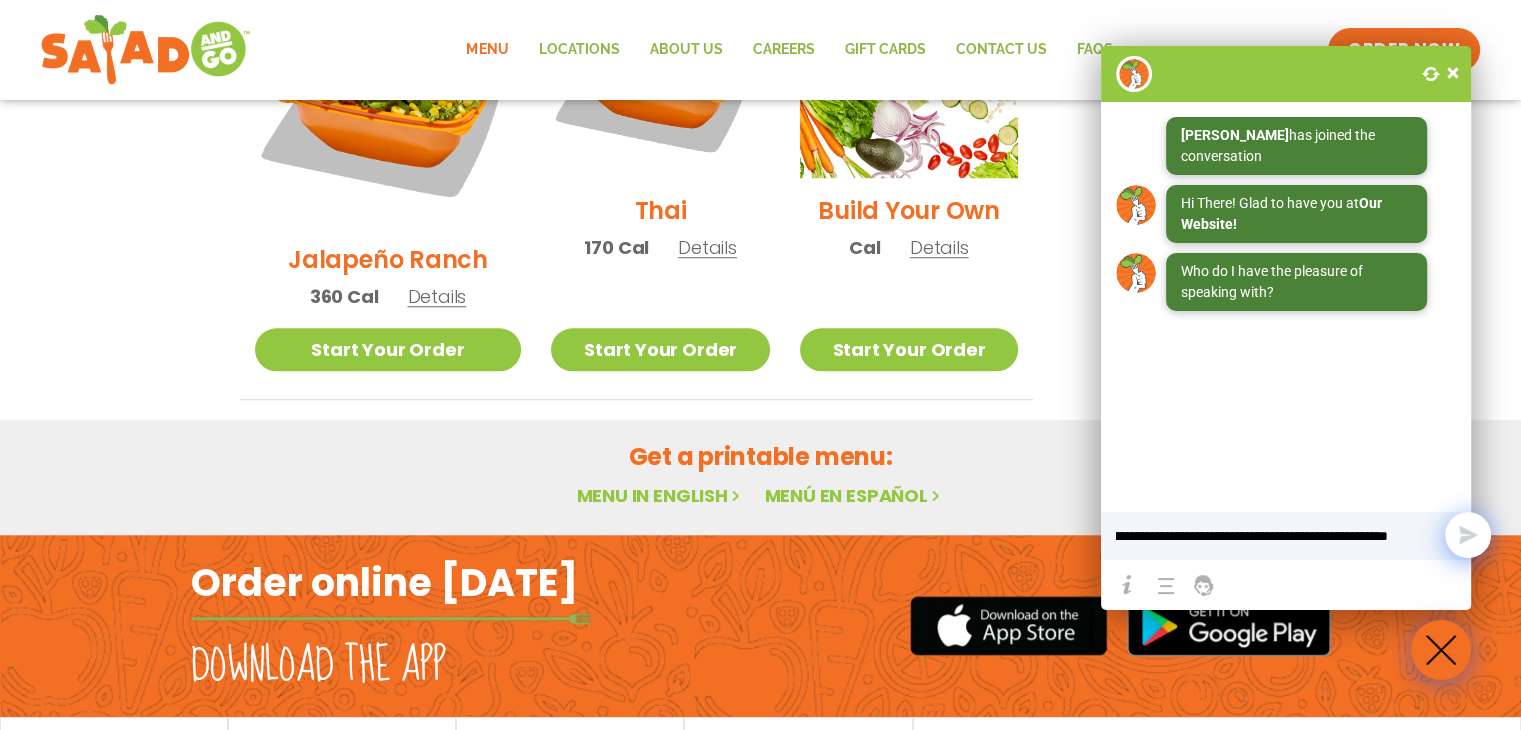 type on "**********" 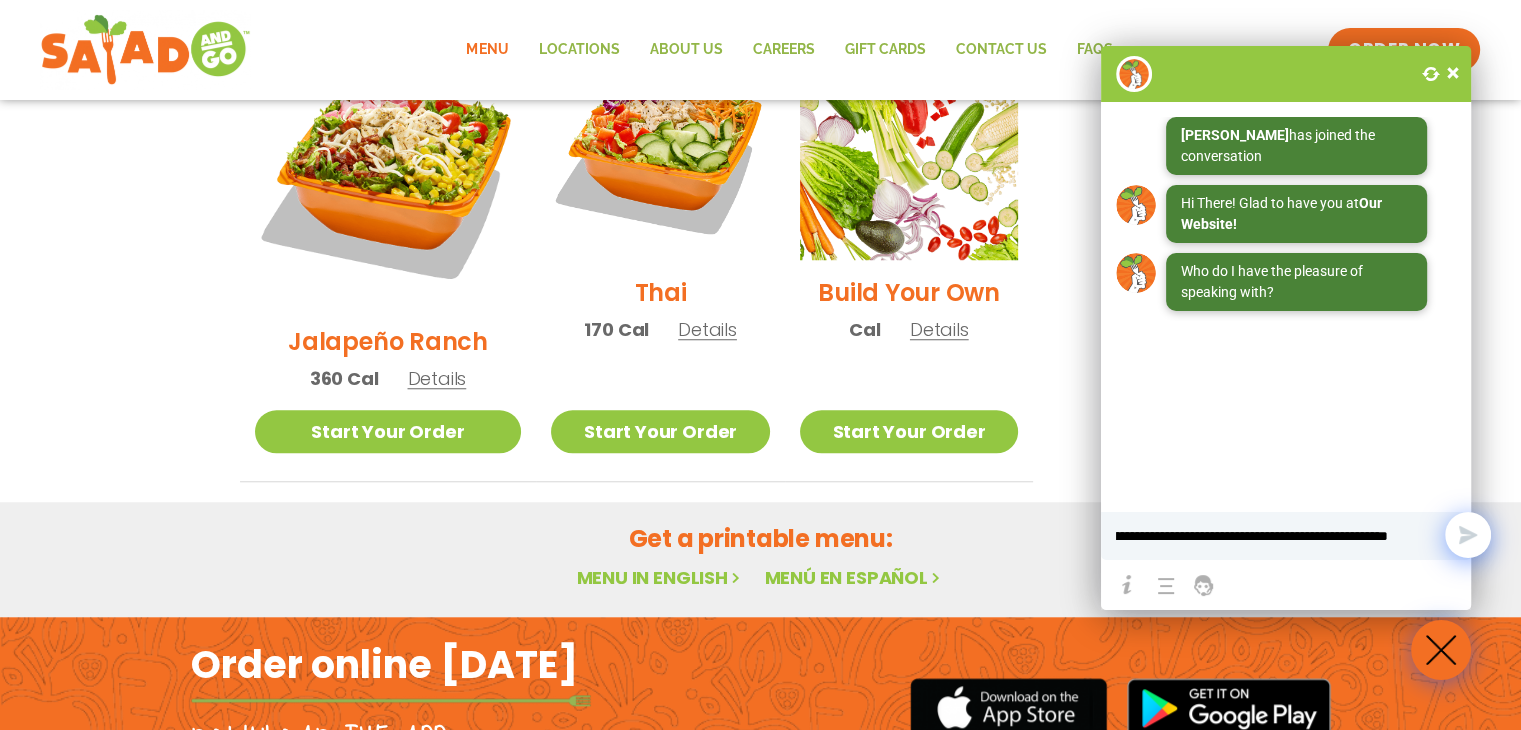 scroll, scrollTop: 1596, scrollLeft: 0, axis: vertical 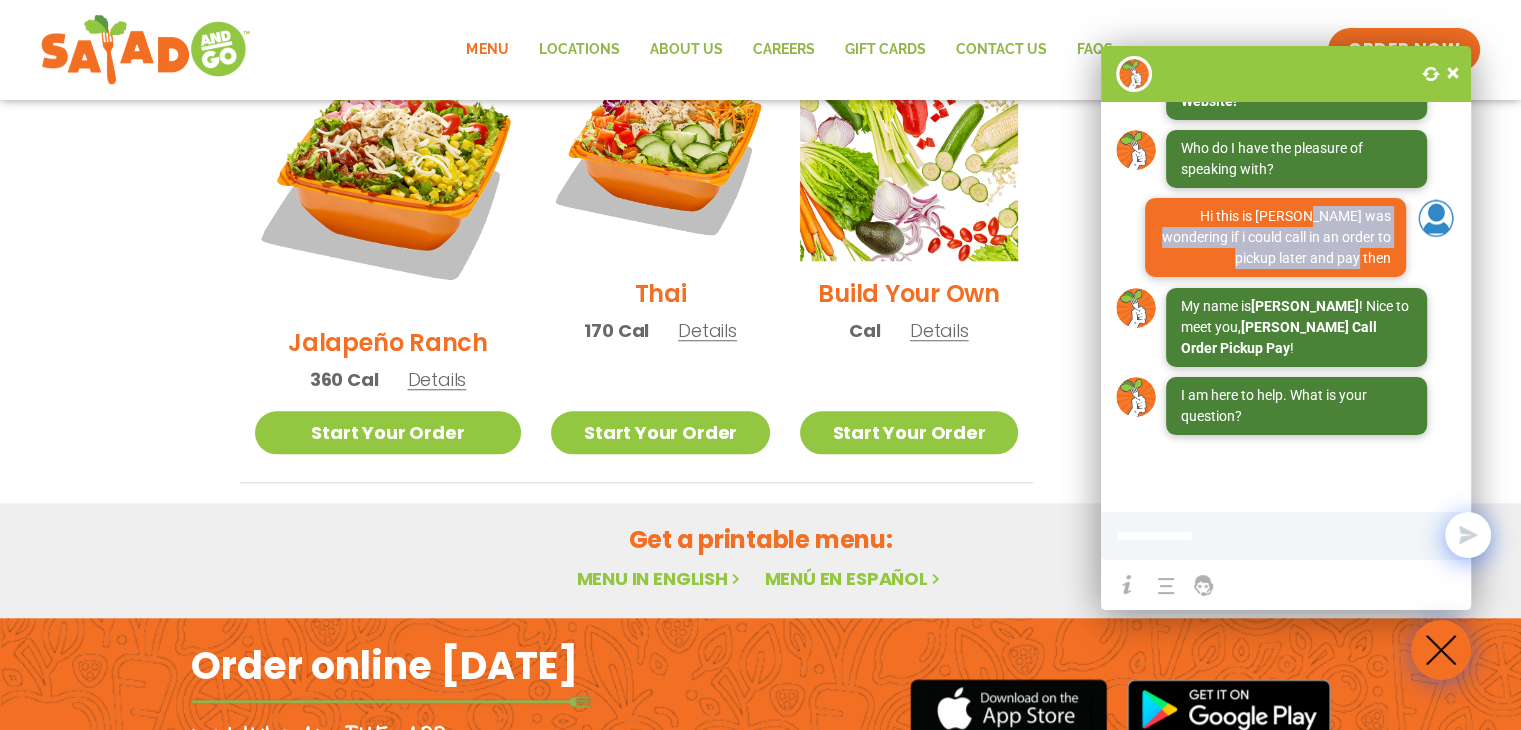 drag, startPoint x: 1270, startPoint y: 210, endPoint x: 1400, endPoint y: 251, distance: 136.31215 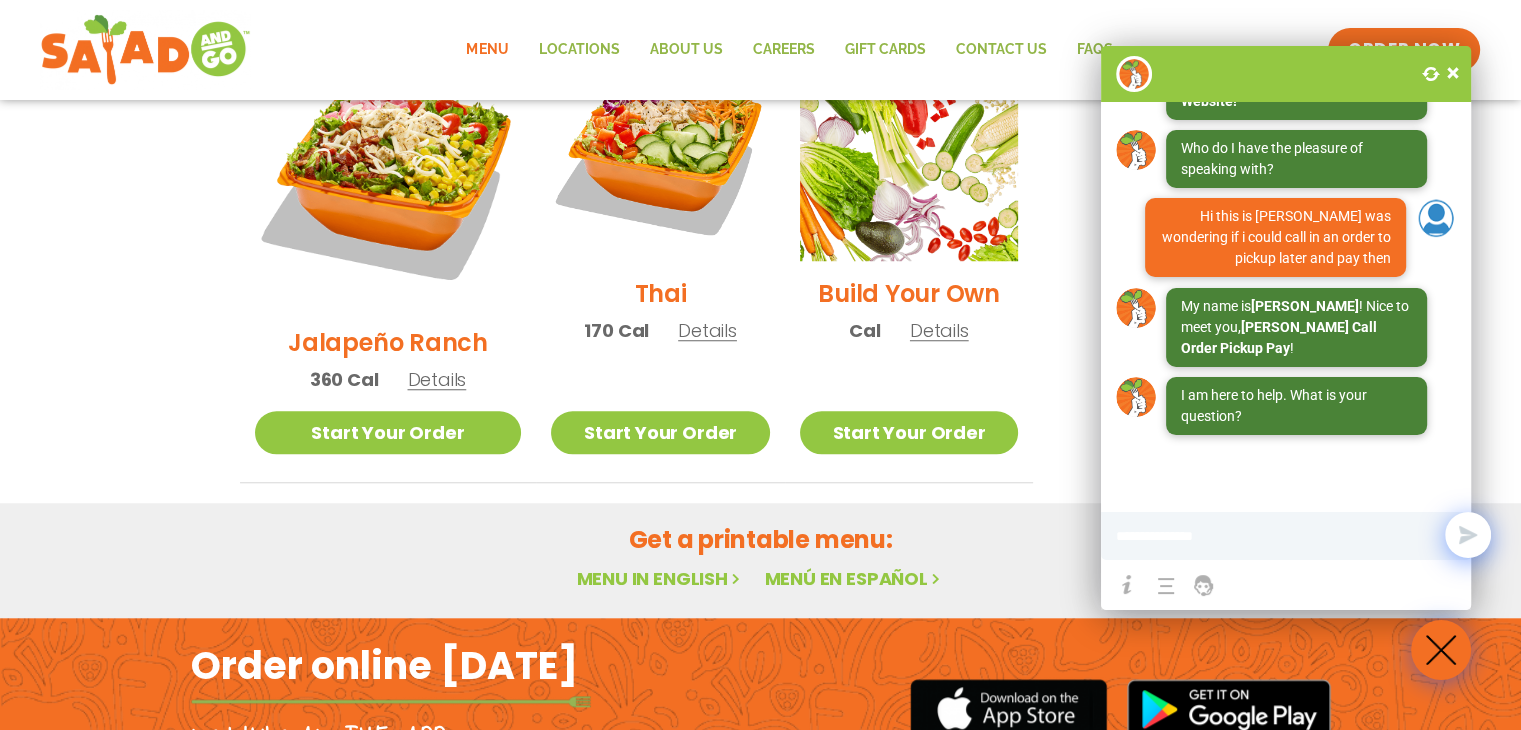 click at bounding box center (1252, 536) 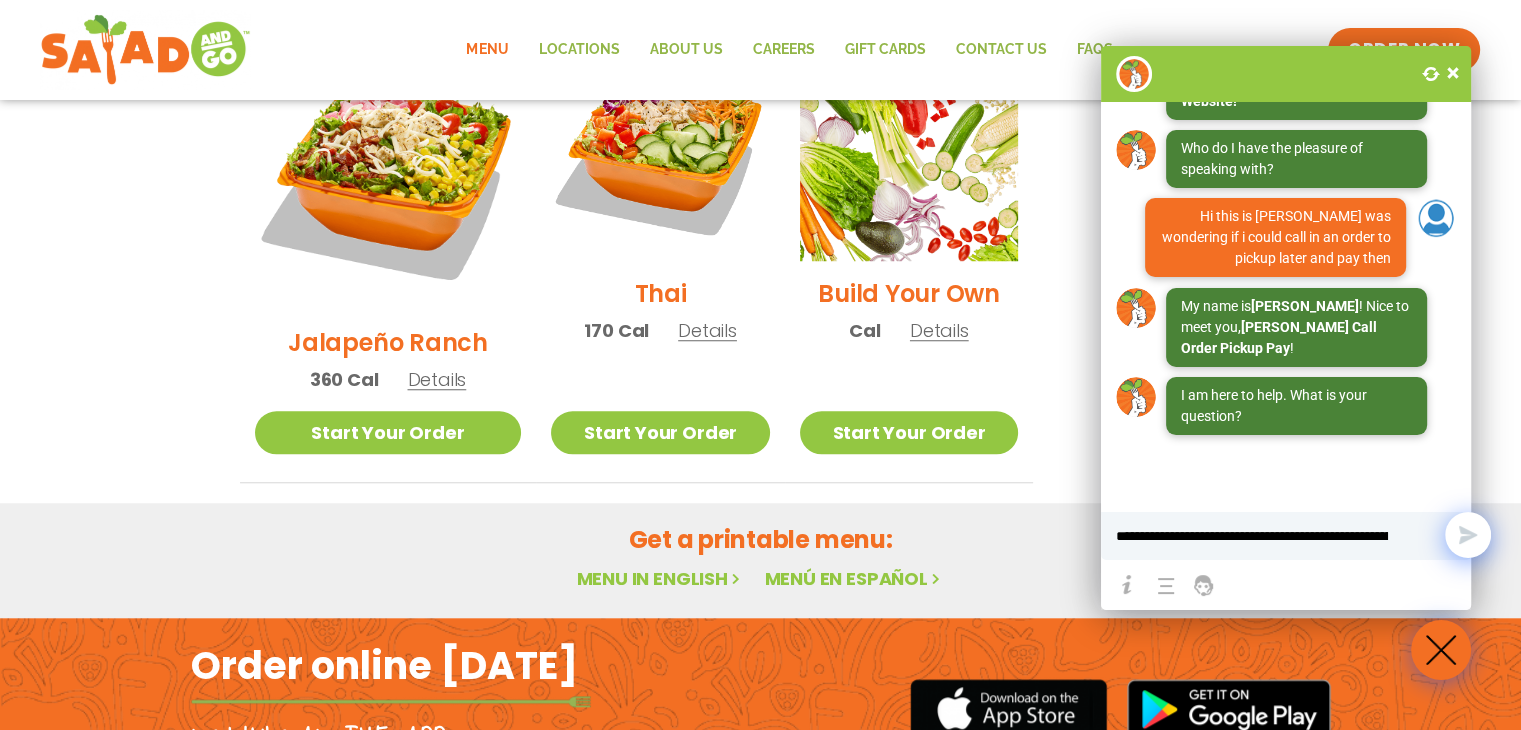 scroll, scrollTop: 0, scrollLeft: 154, axis: horizontal 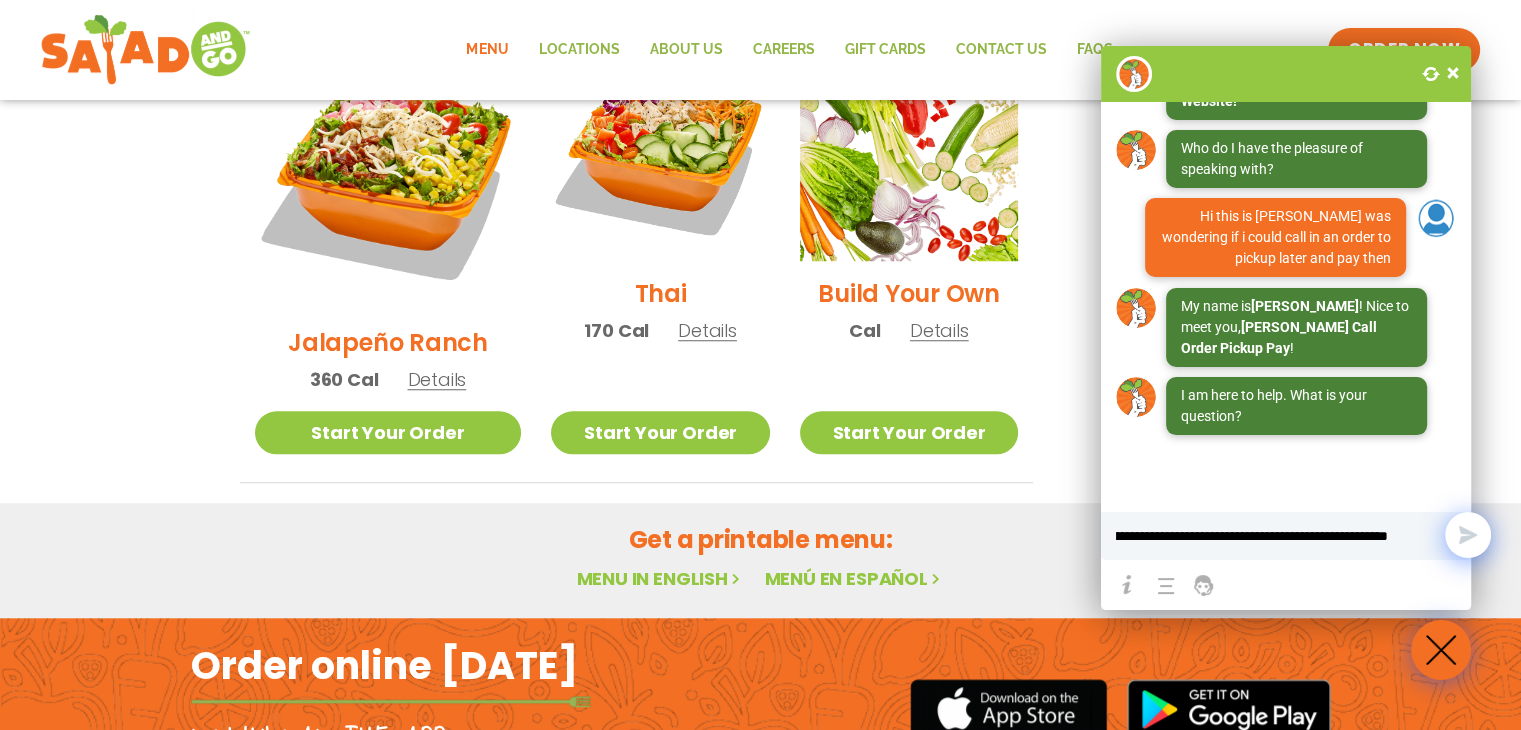 type 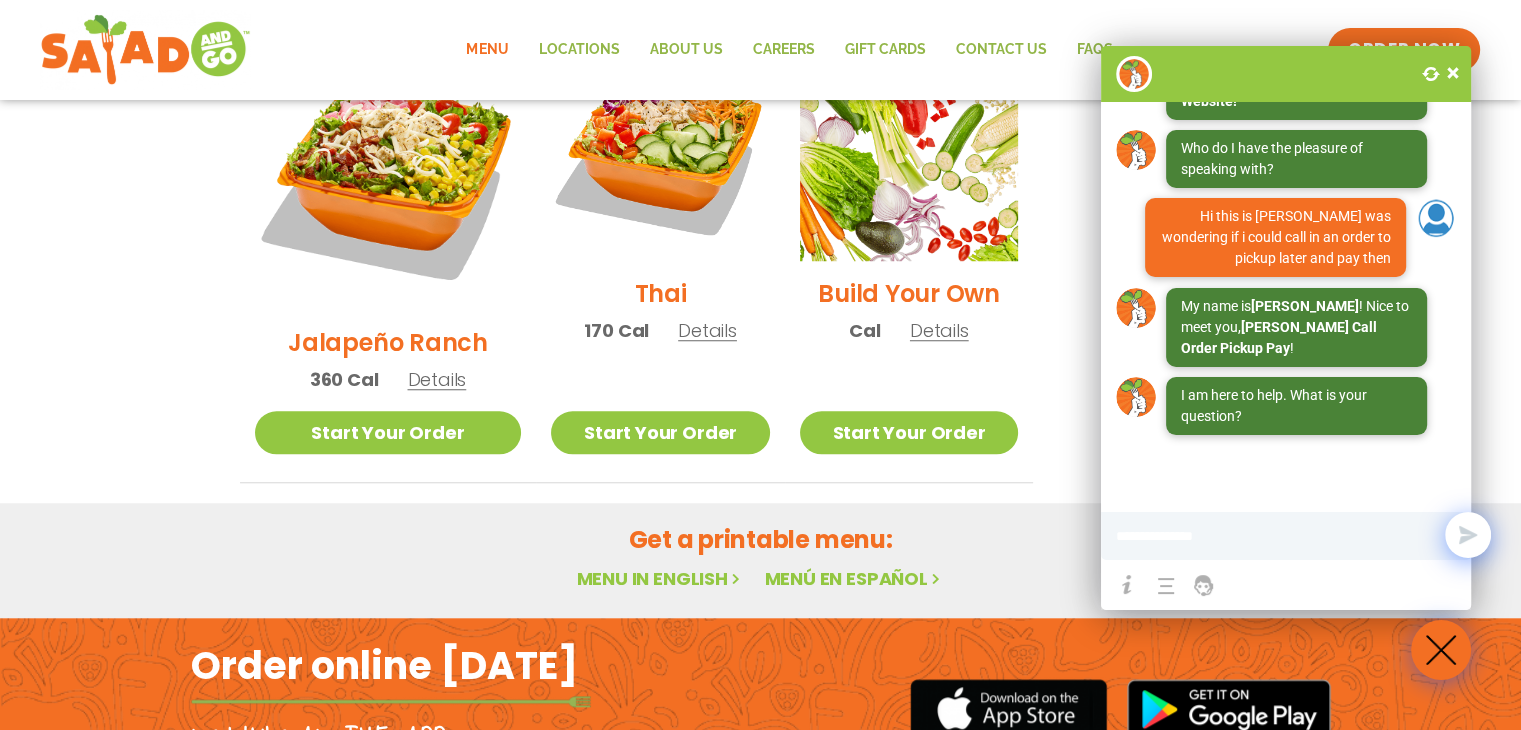 scroll, scrollTop: 0, scrollLeft: 0, axis: both 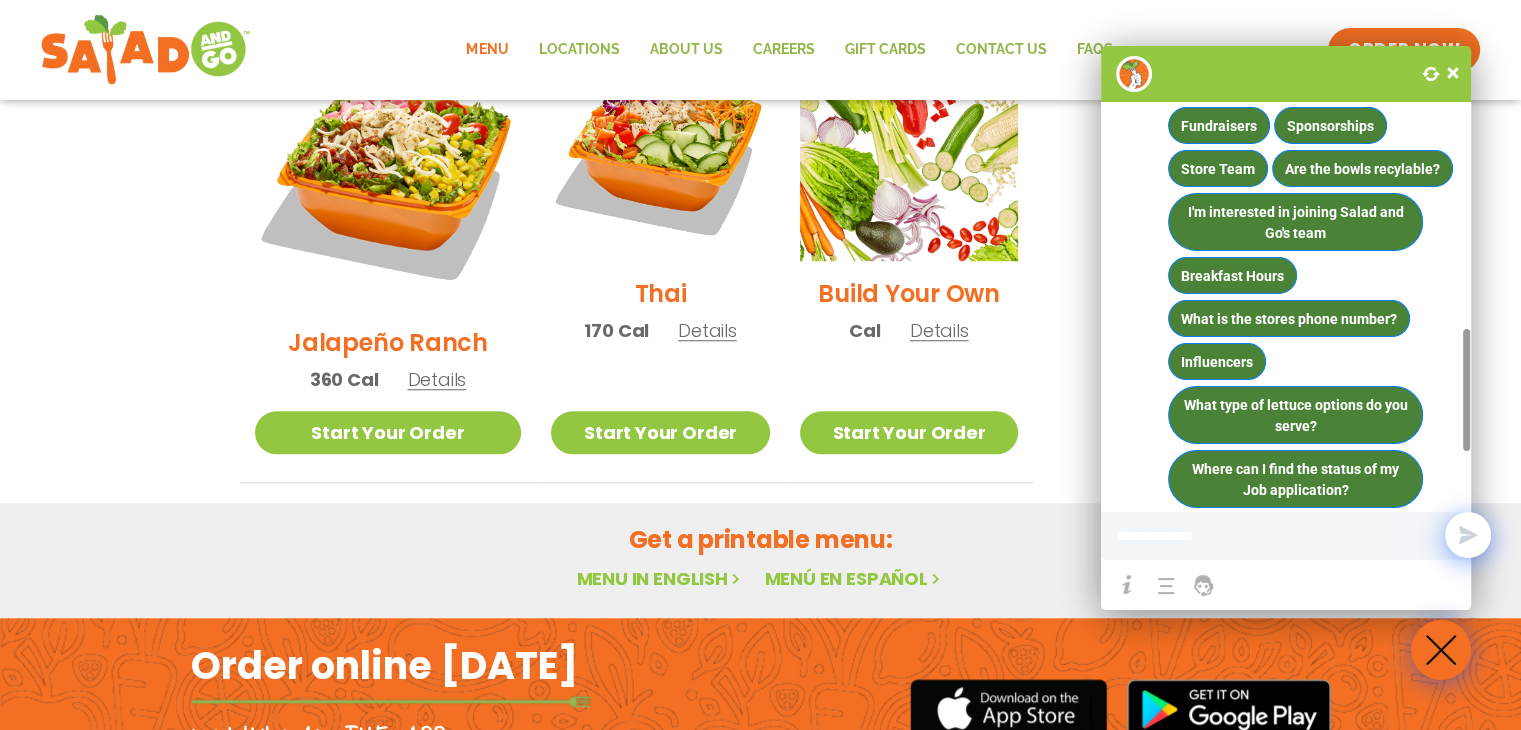 click at bounding box center [1453, 73] 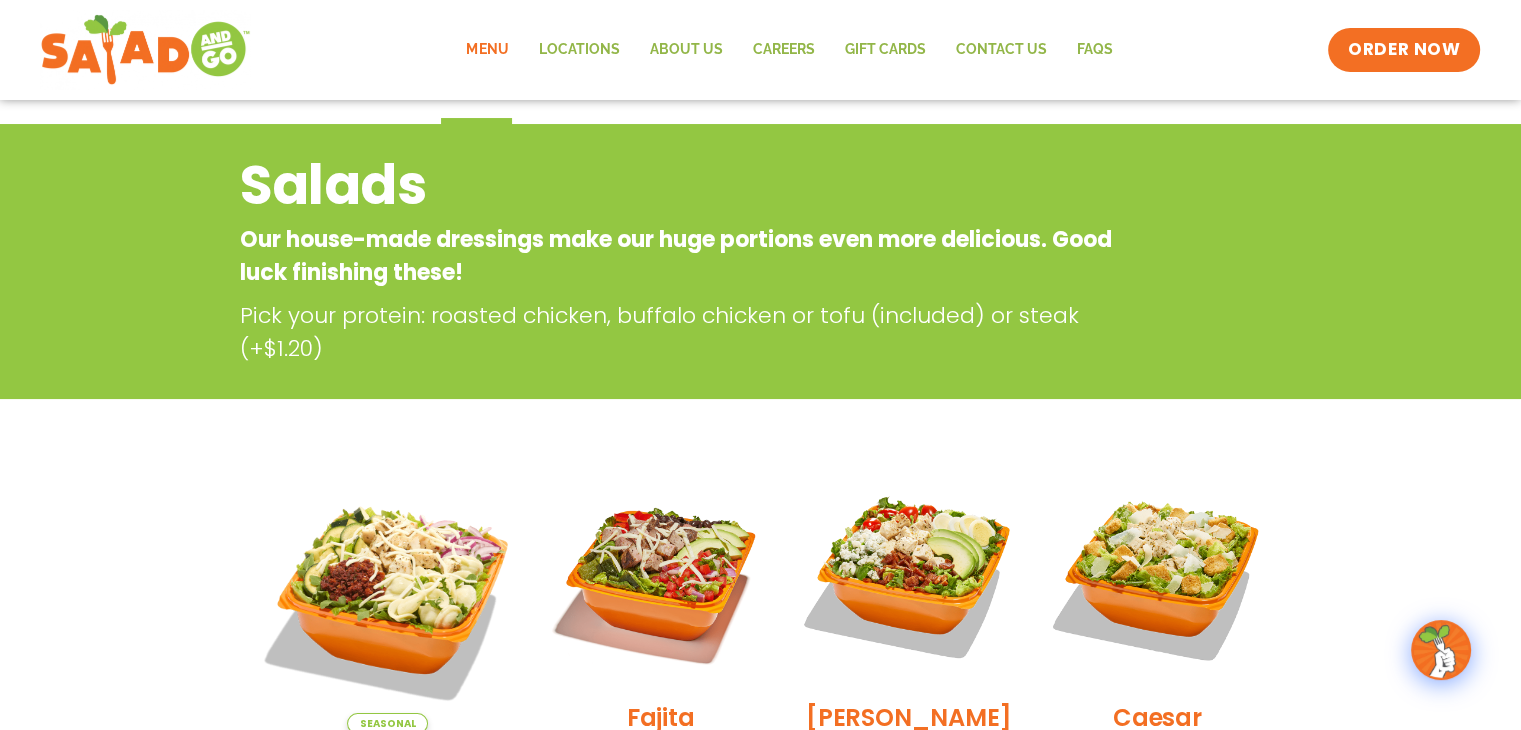 scroll, scrollTop: 0, scrollLeft: 0, axis: both 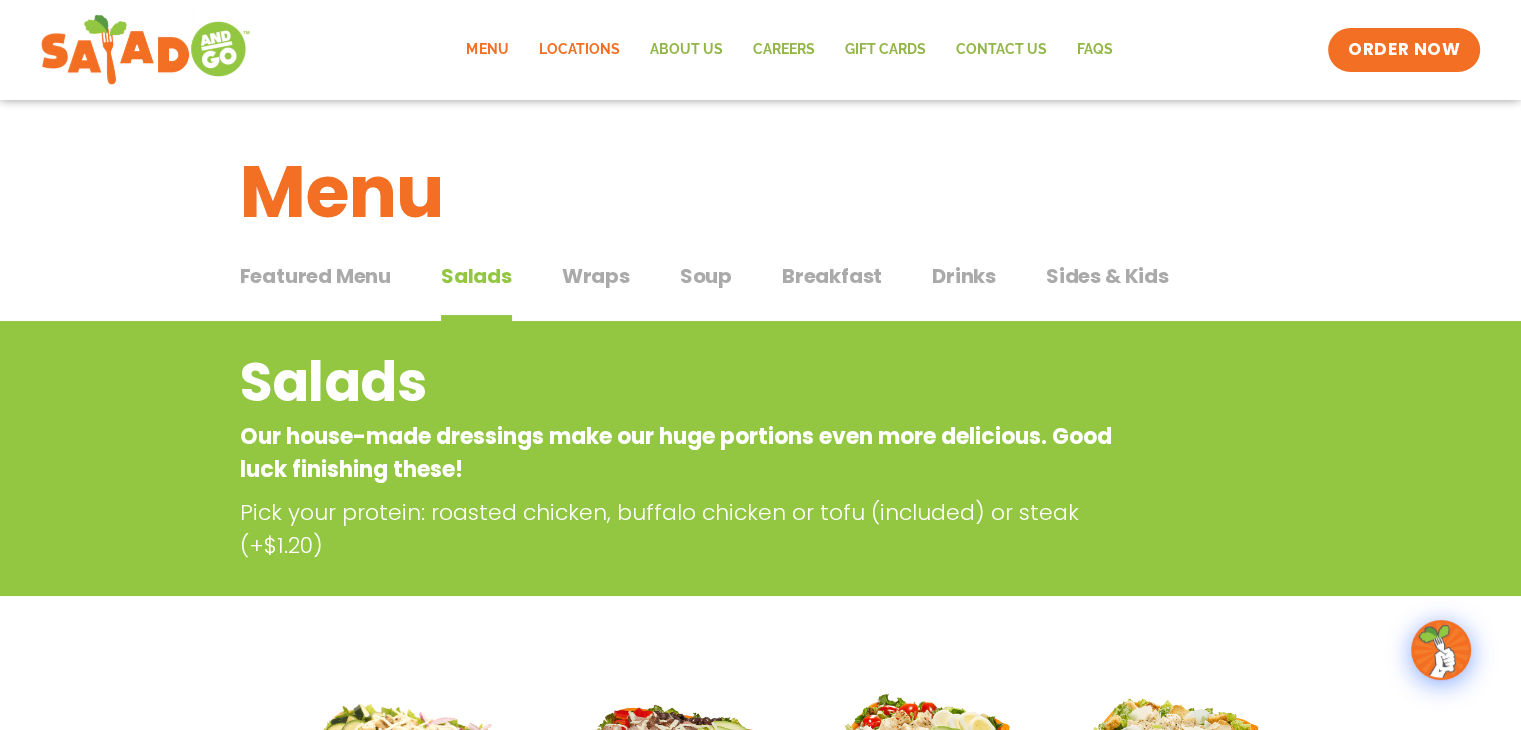 click on "Locations" 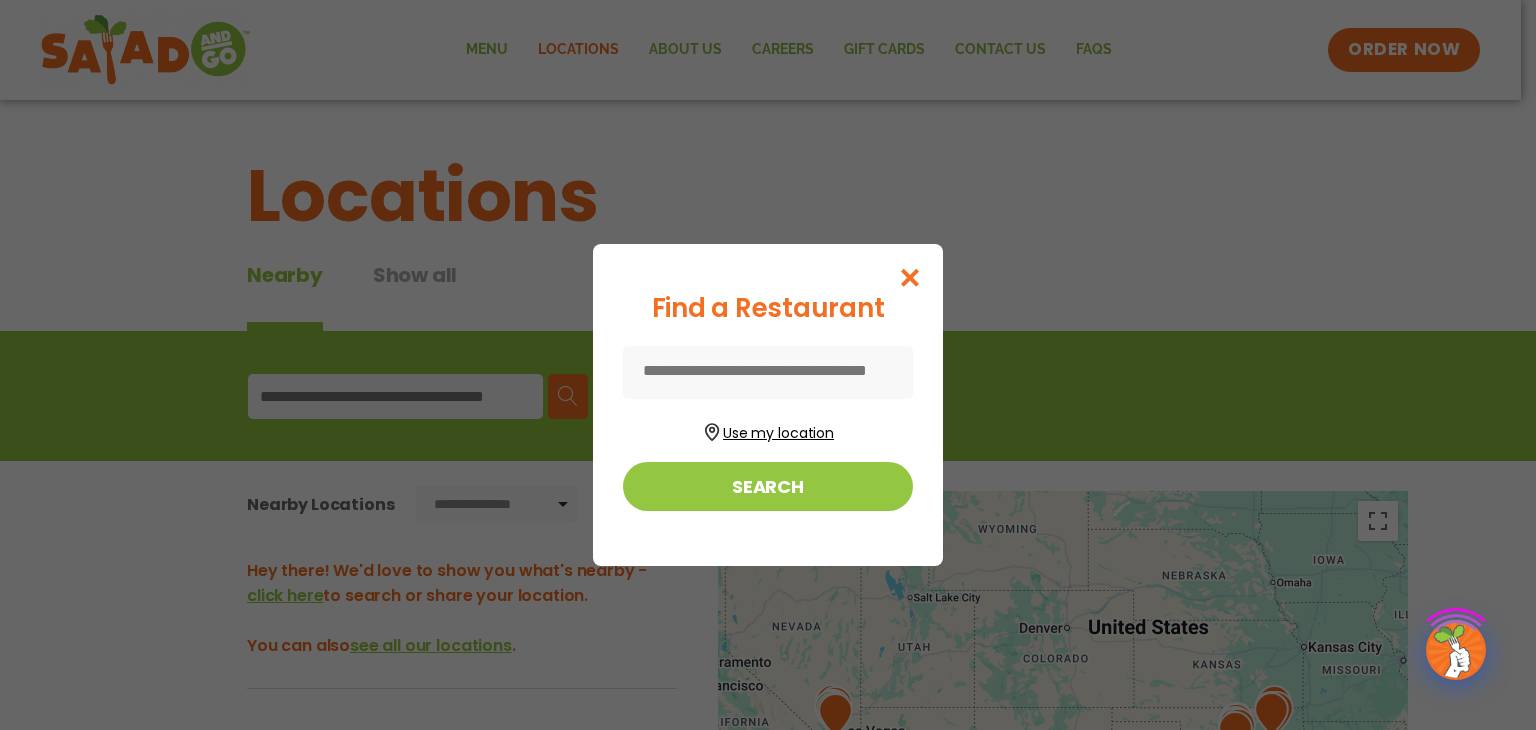 scroll, scrollTop: 0, scrollLeft: 0, axis: both 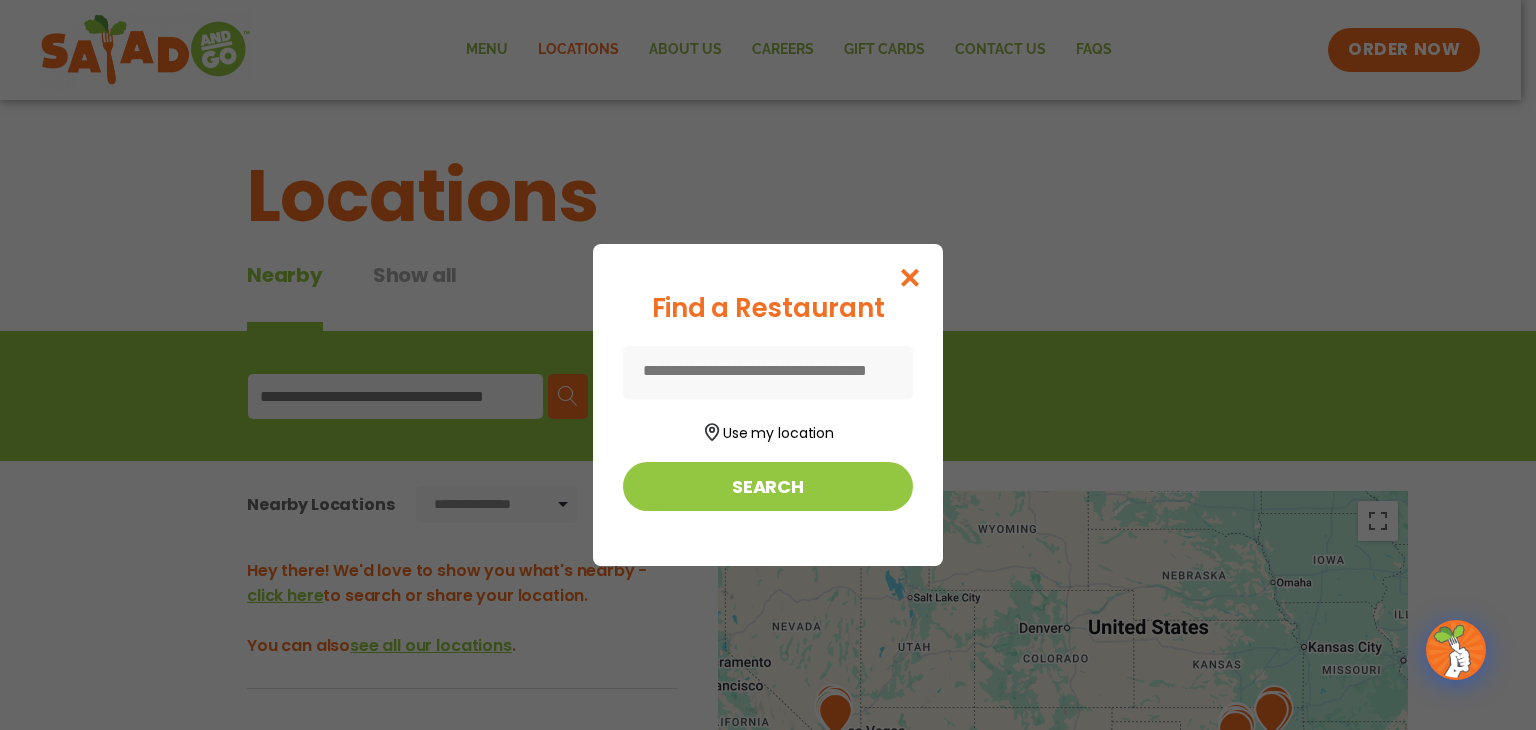 click at bounding box center [768, 372] 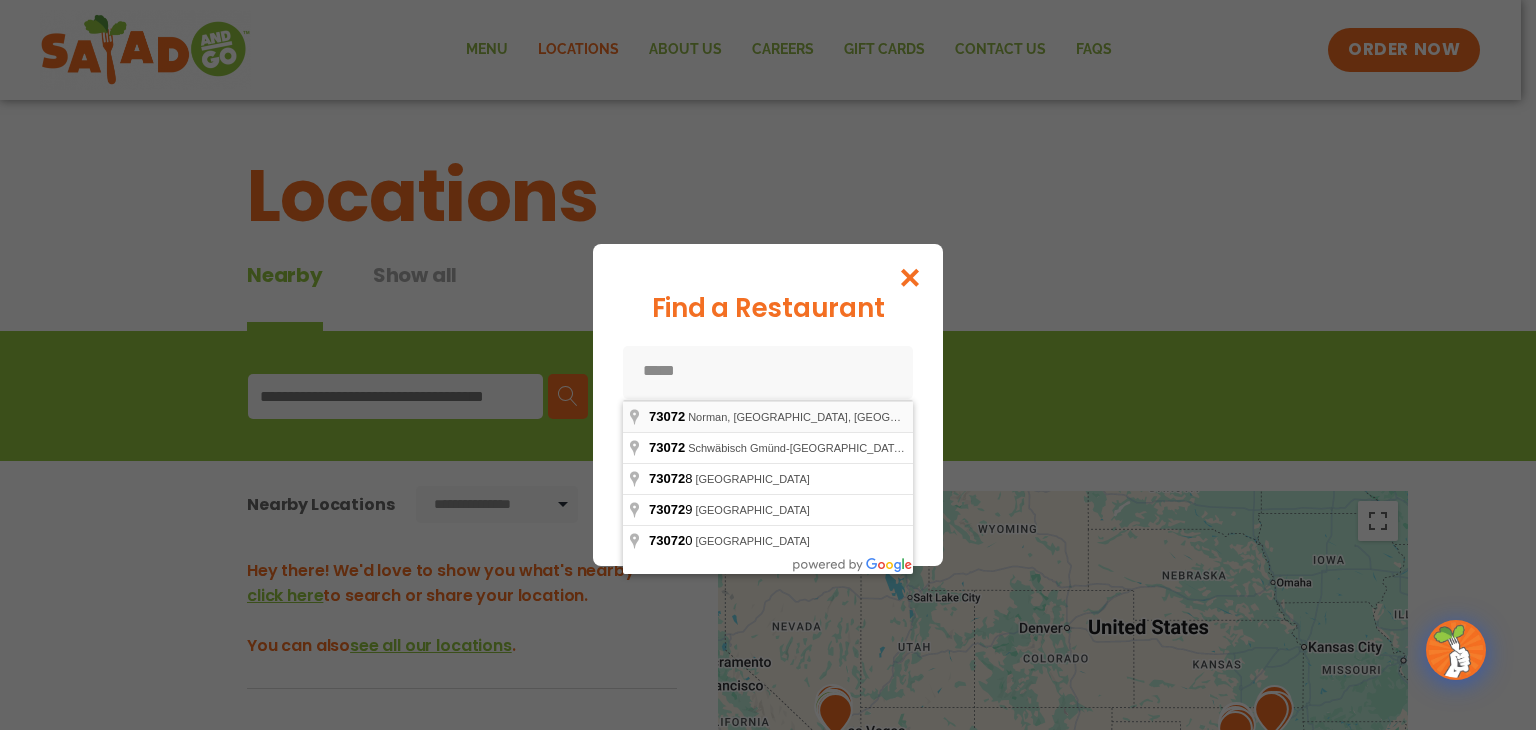 type on "**********" 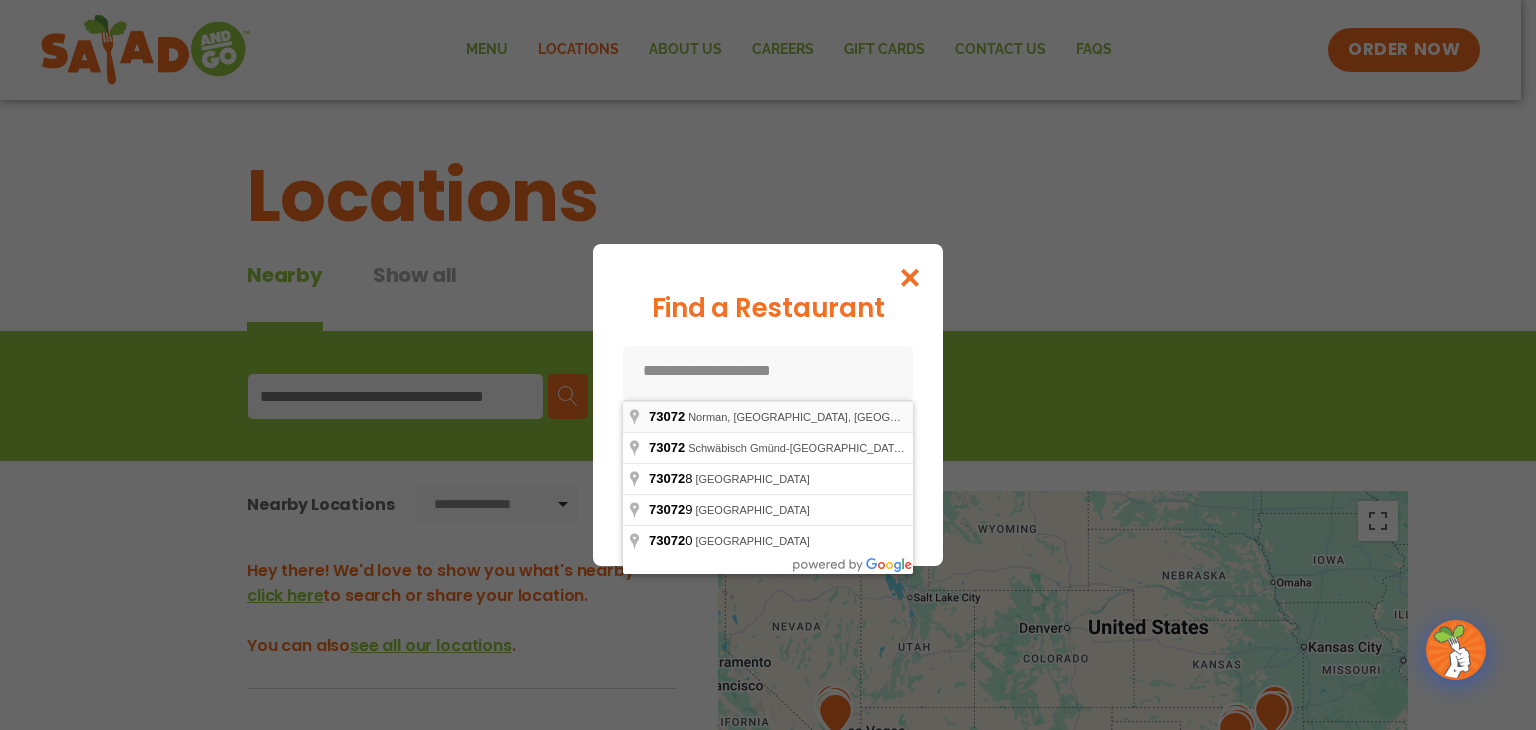 type on "**********" 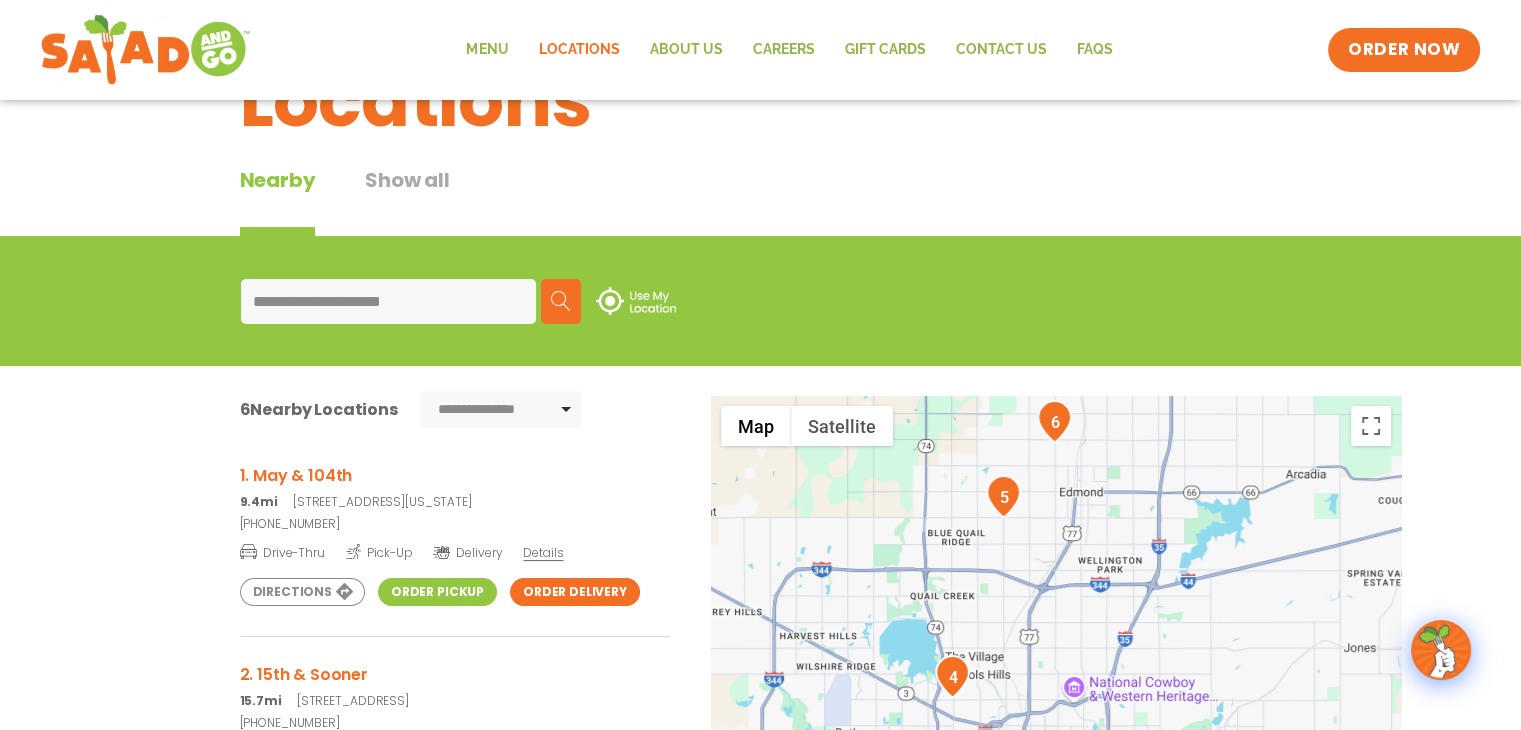 scroll, scrollTop: 200, scrollLeft: 0, axis: vertical 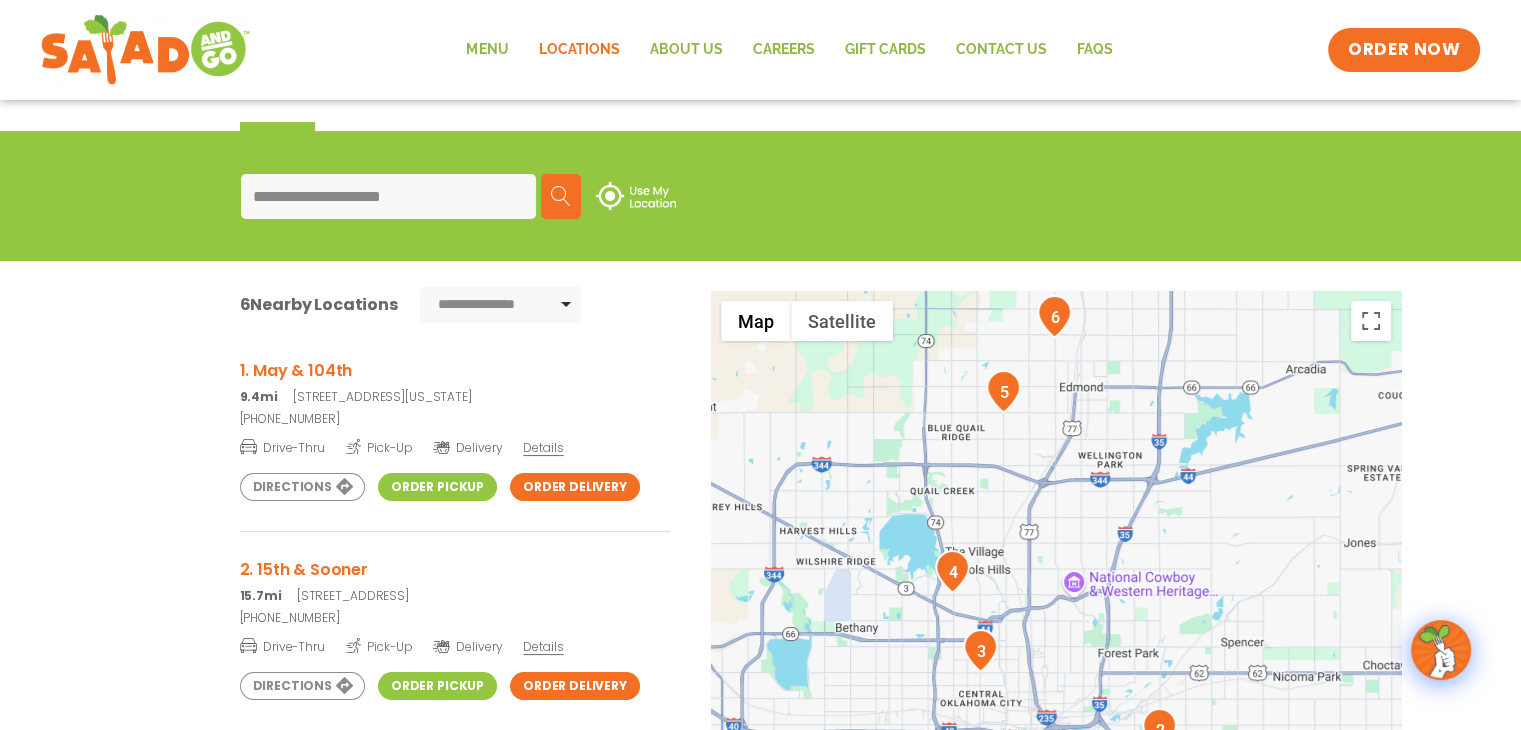 click on "9.4mi  [STREET_ADDRESS][US_STATE]" at bounding box center [455, 397] 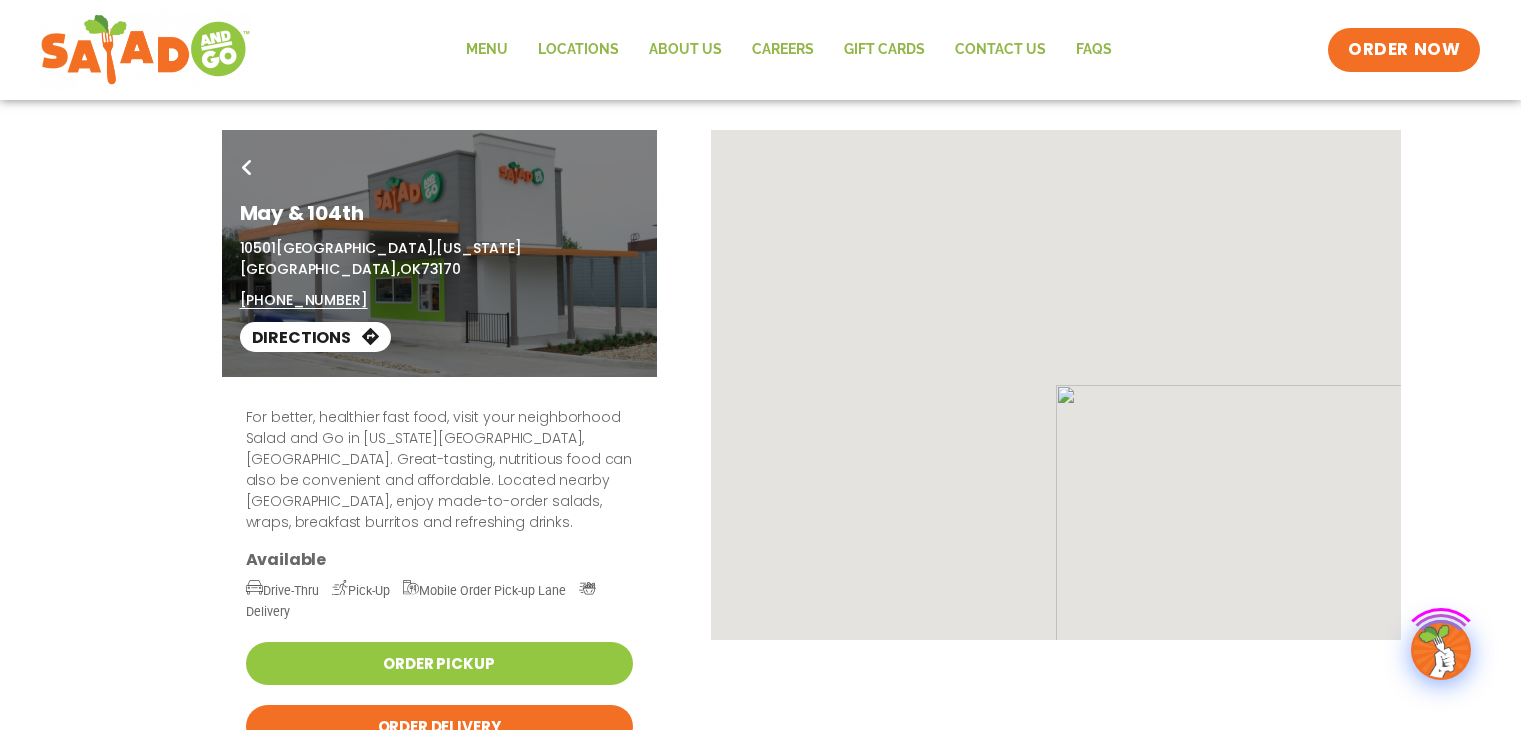 scroll, scrollTop: 0, scrollLeft: 0, axis: both 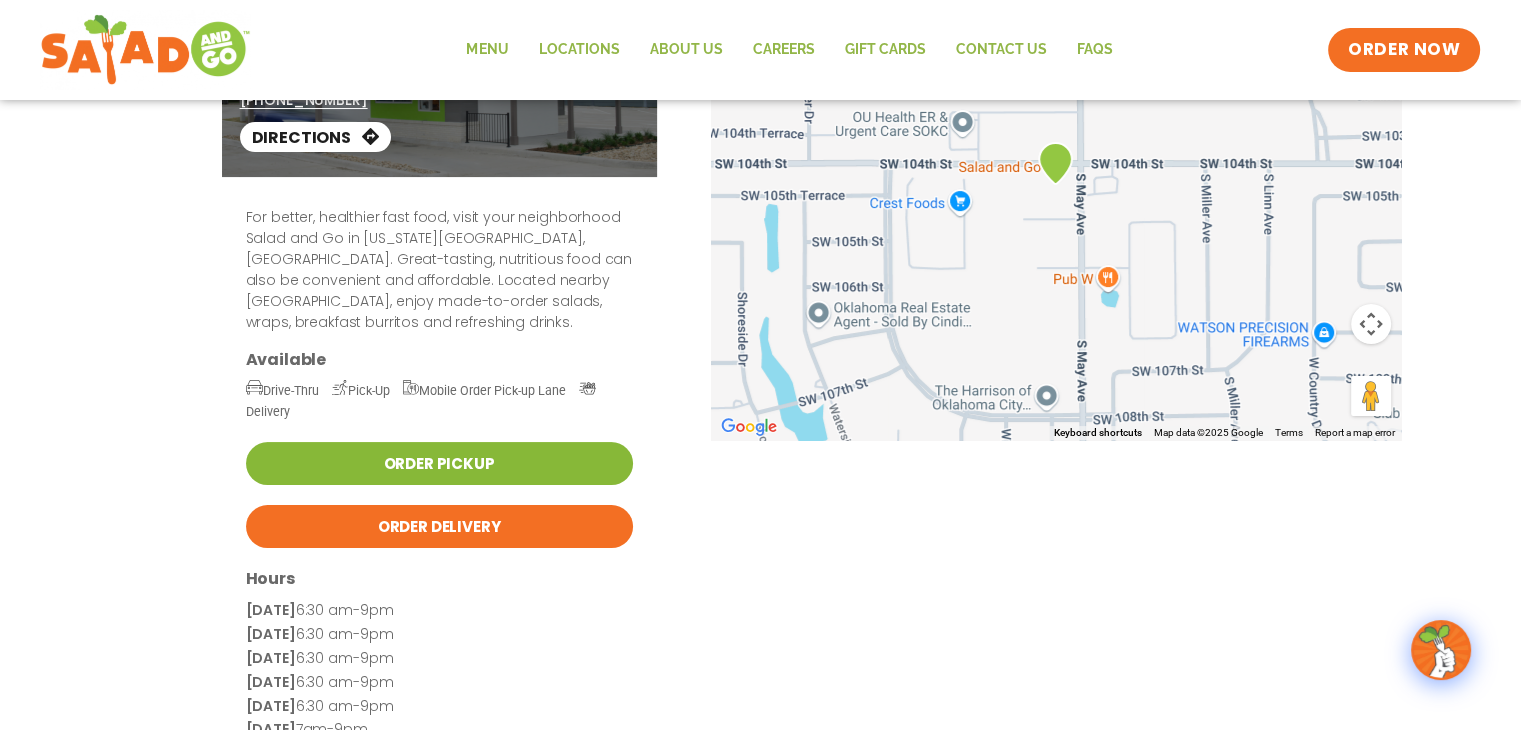 click on "Order Pickup" at bounding box center [439, 463] 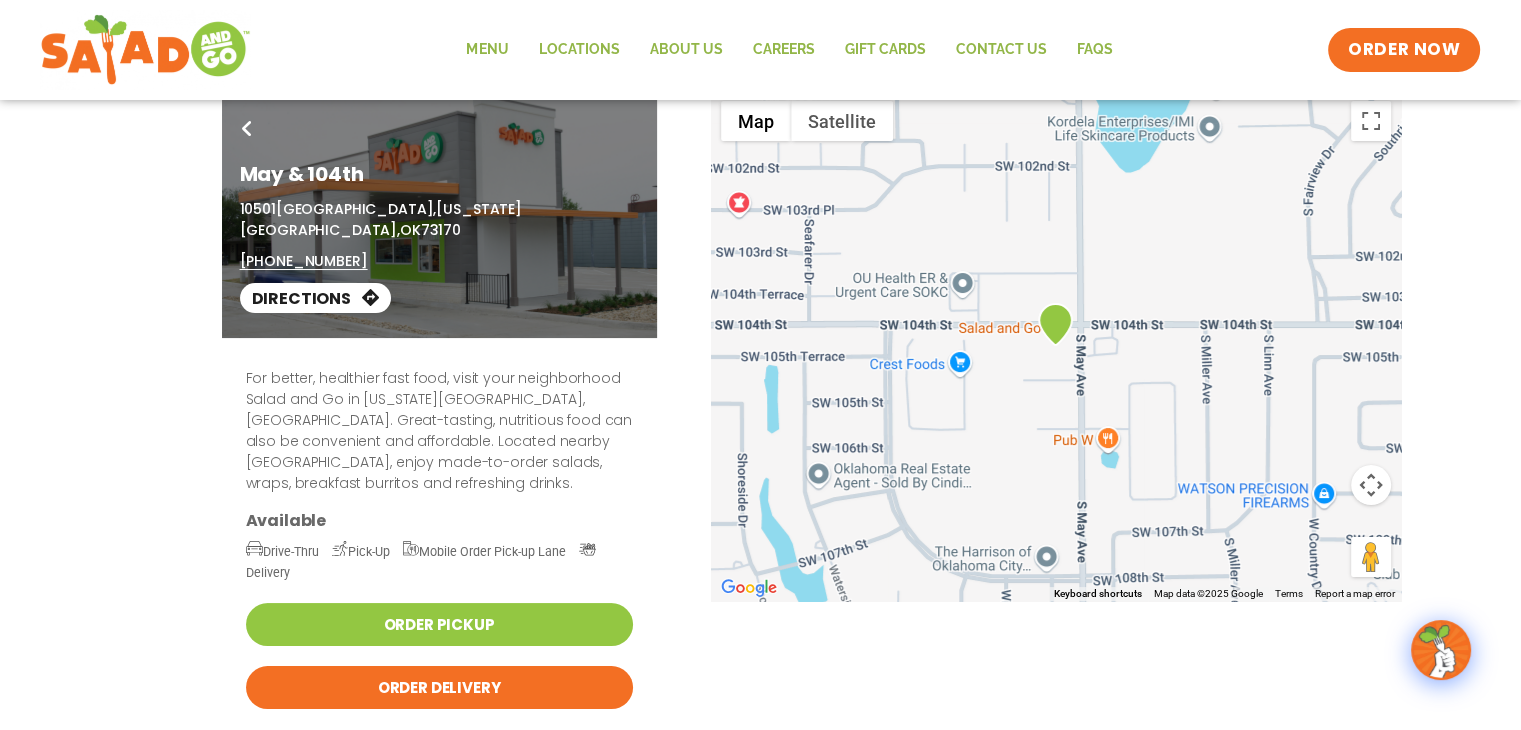scroll, scrollTop: 0, scrollLeft: 0, axis: both 